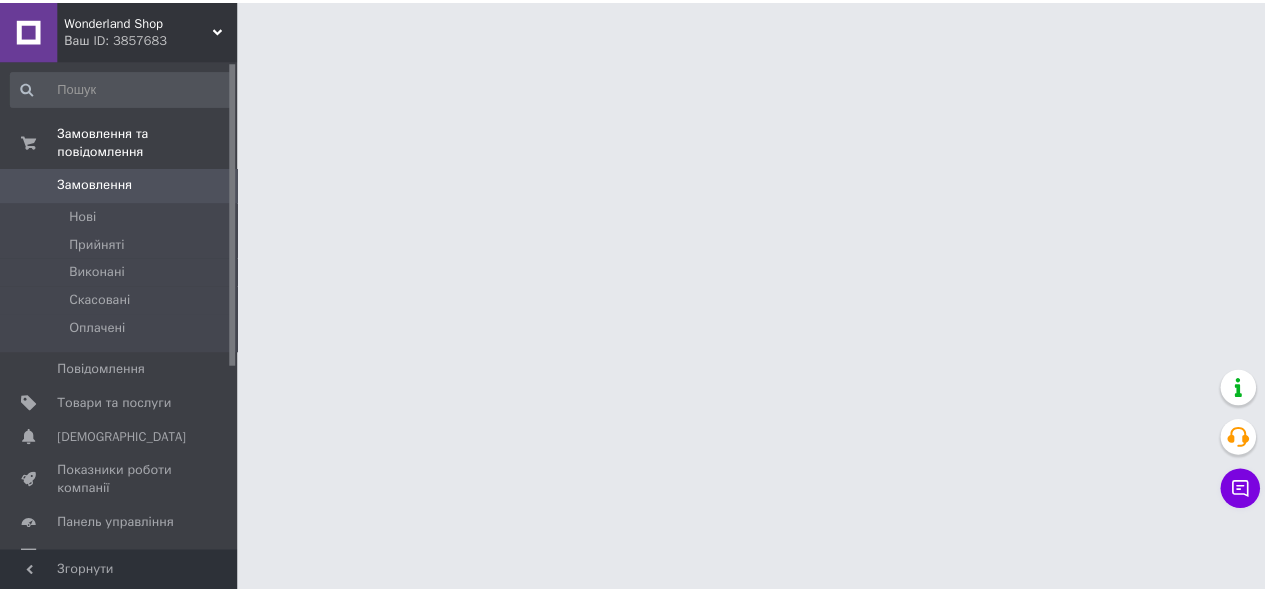 scroll, scrollTop: 0, scrollLeft: 0, axis: both 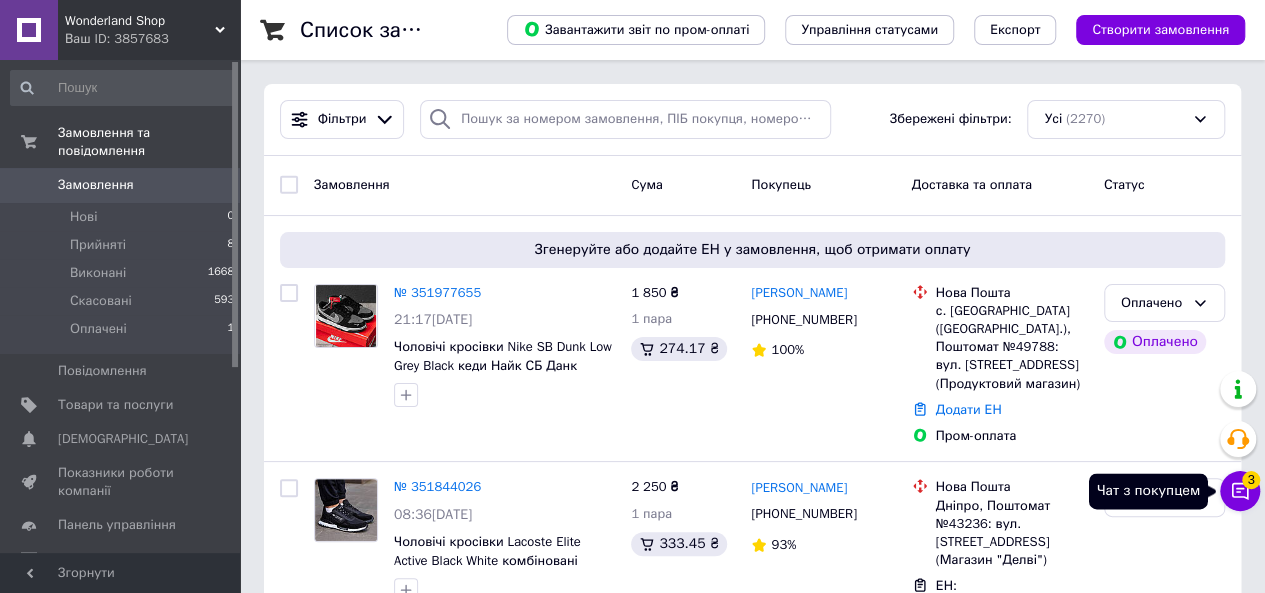 click 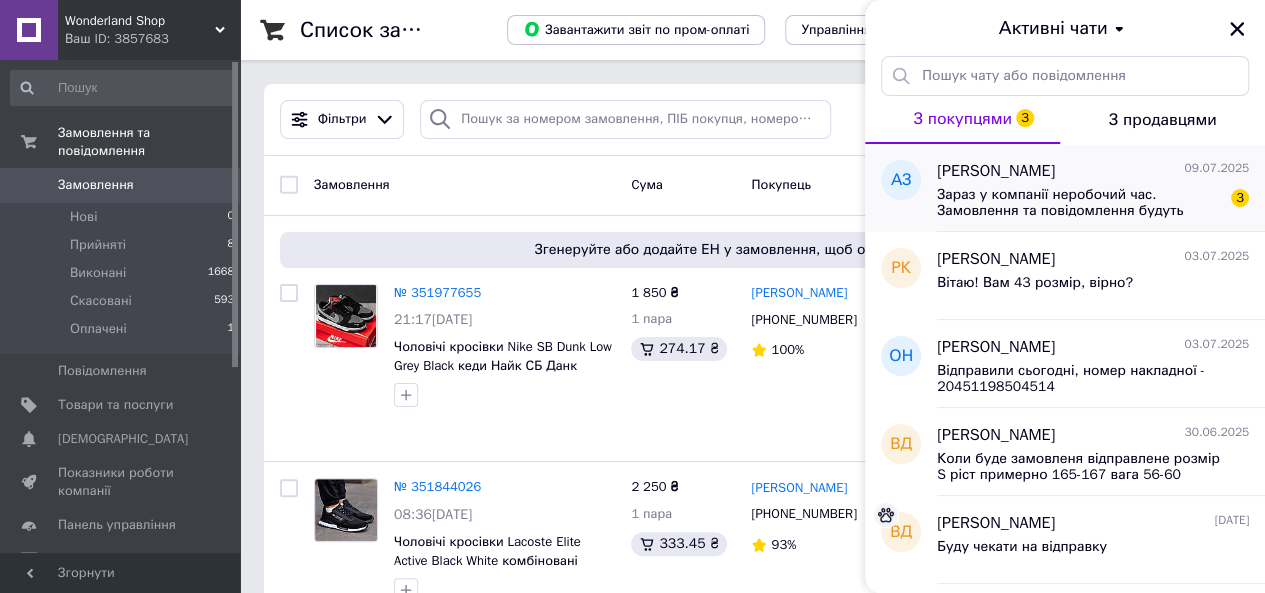 click on "Зараз у компанії неробочий час. Замовлення та повідомлення будуть оброблені з 08:00 найближчого робочого дня (завтра, 10.07)" at bounding box center [1079, 203] 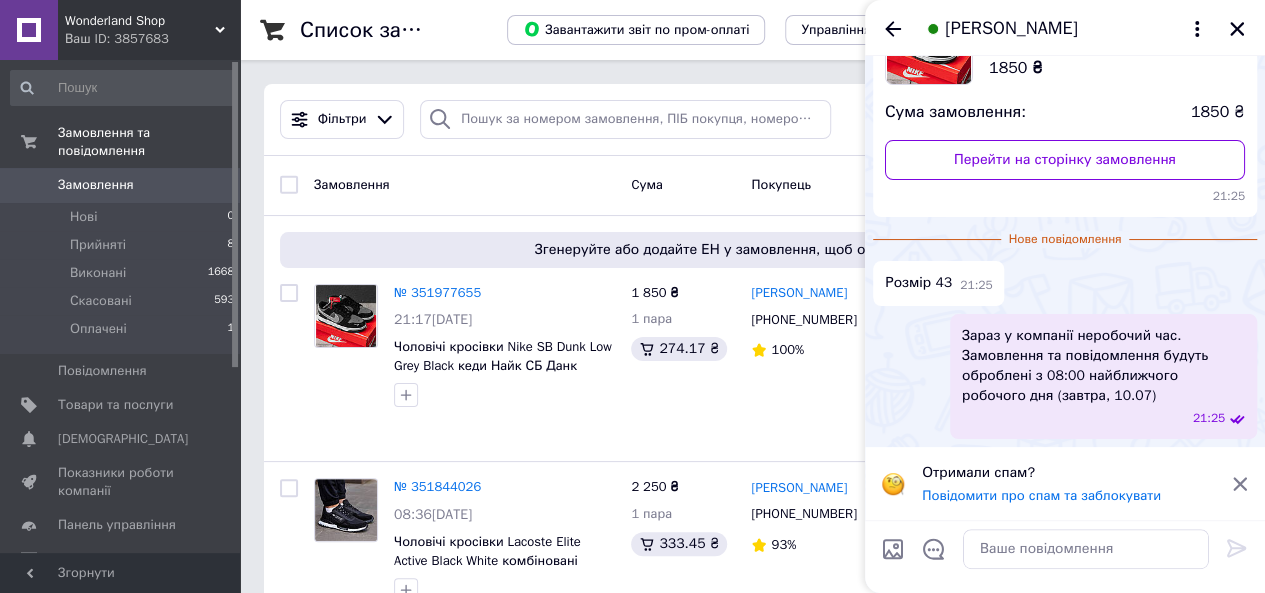 scroll, scrollTop: 0, scrollLeft: 0, axis: both 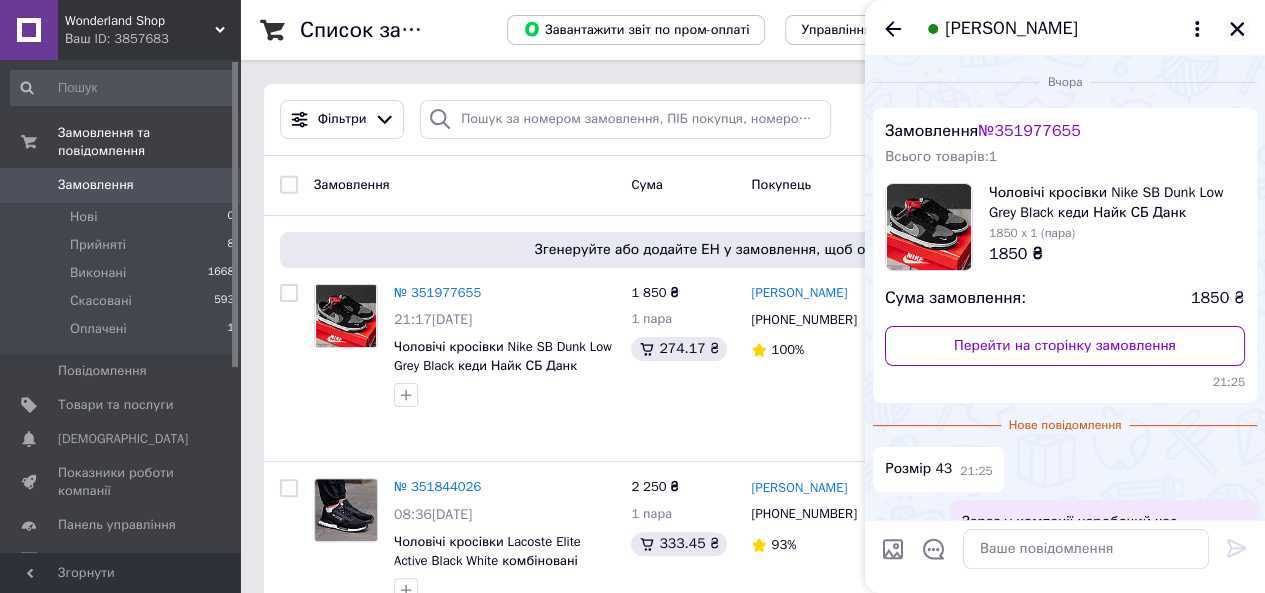 click 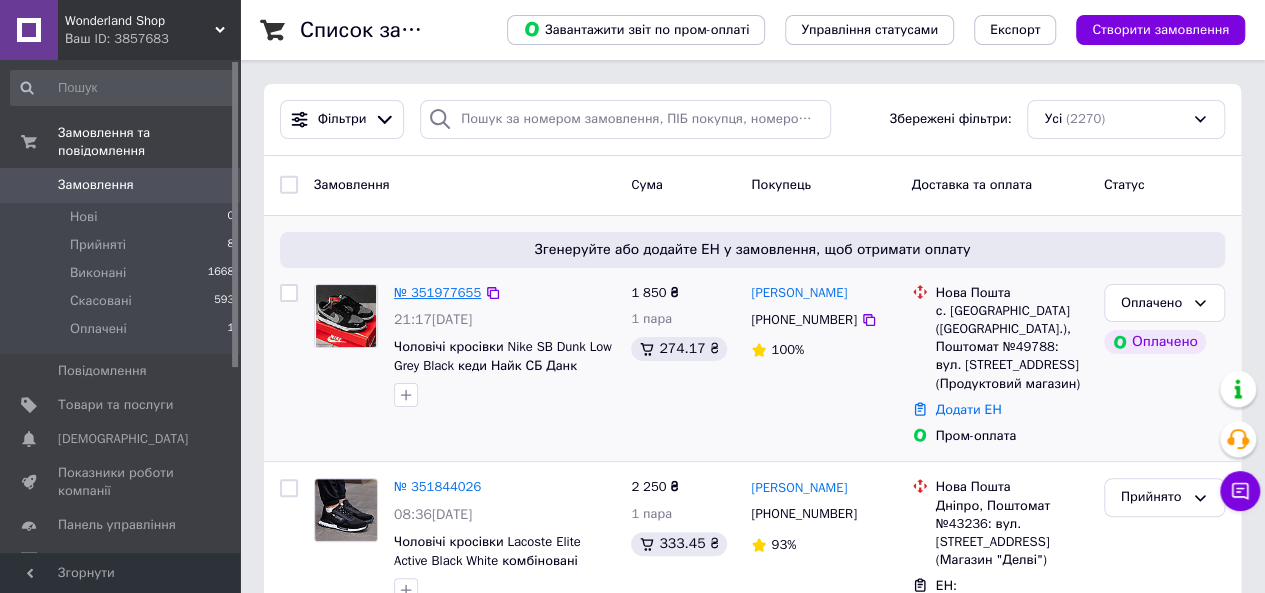 click on "№ 351977655" at bounding box center (437, 292) 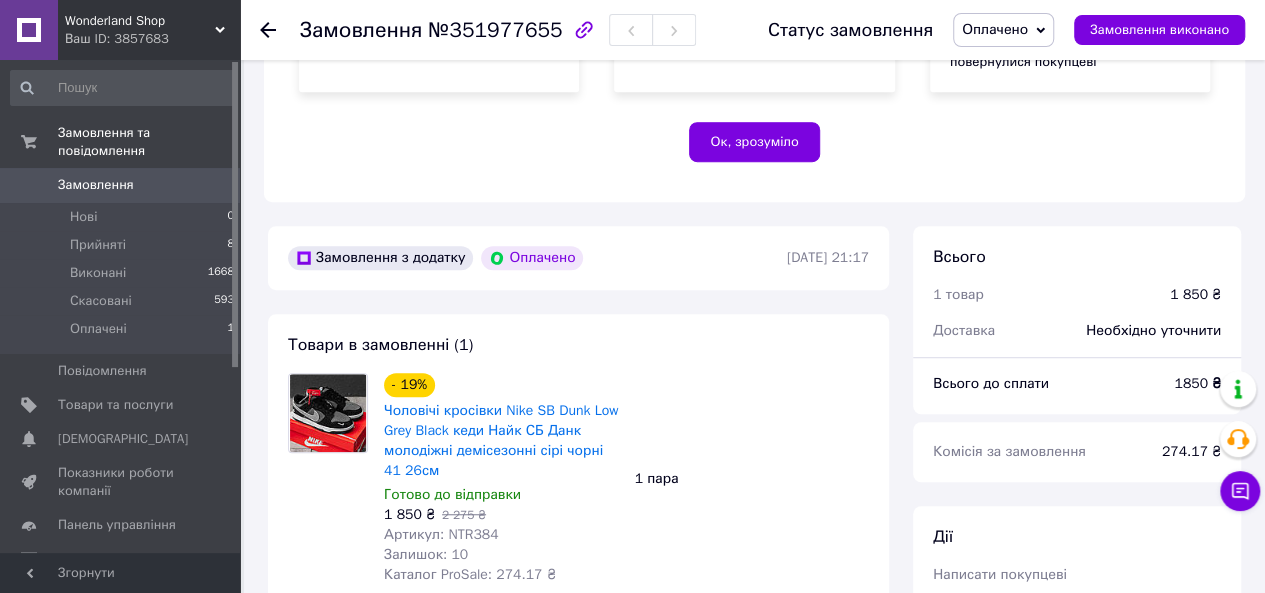 scroll, scrollTop: 666, scrollLeft: 0, axis: vertical 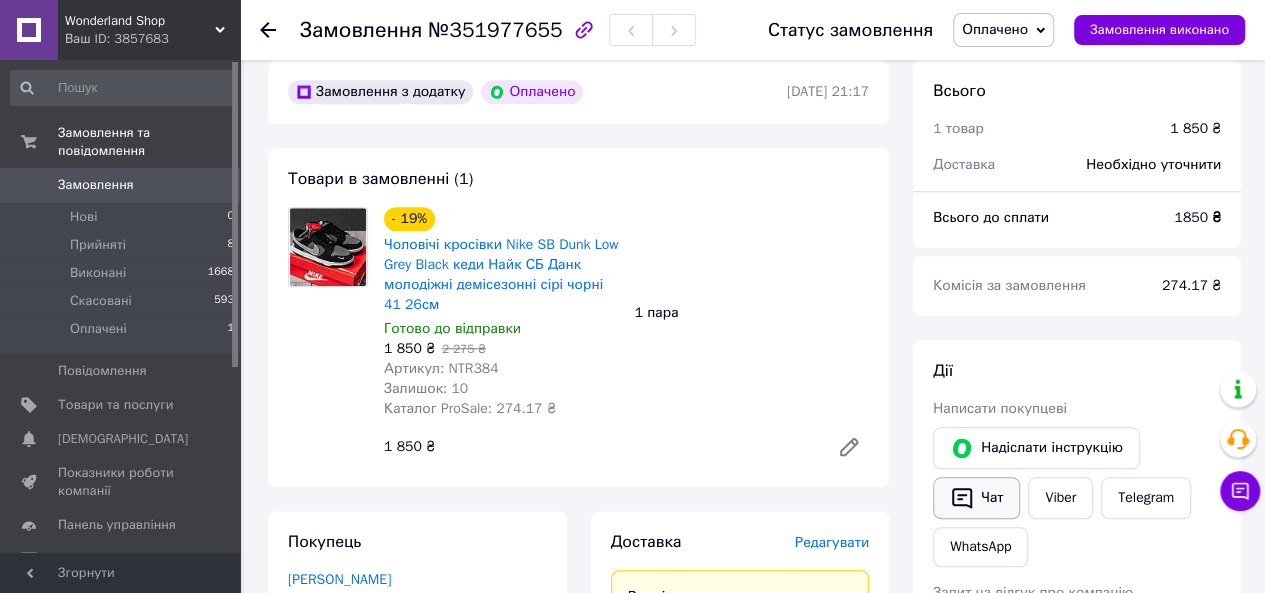 click on "Чат" at bounding box center (976, 498) 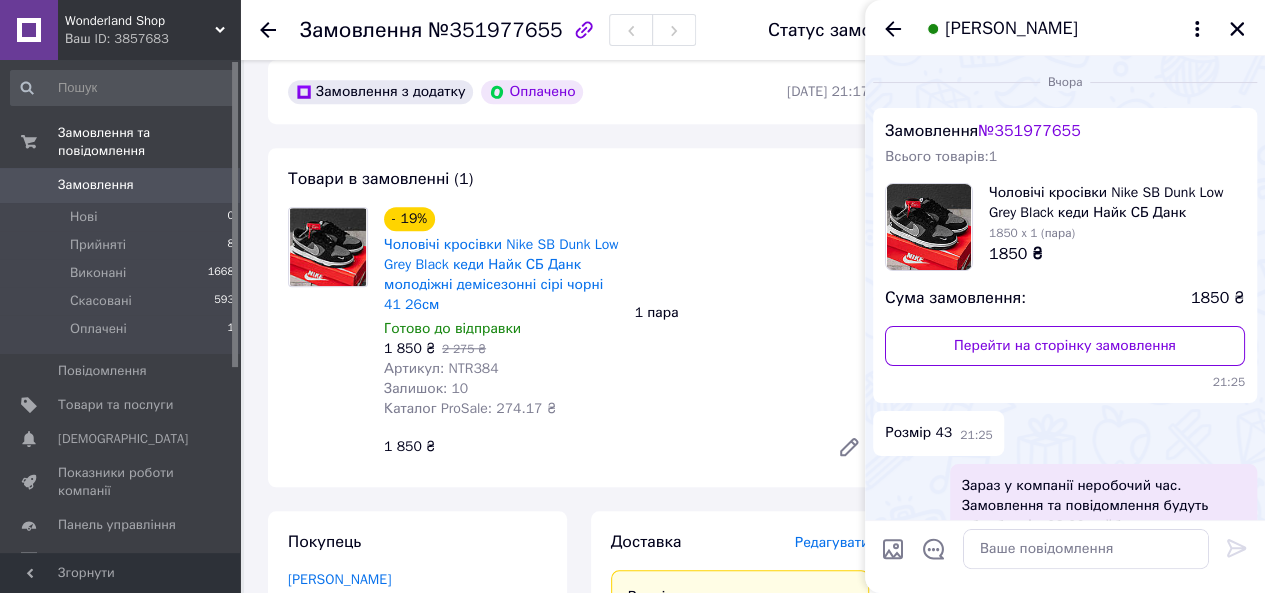 scroll, scrollTop: 150, scrollLeft: 0, axis: vertical 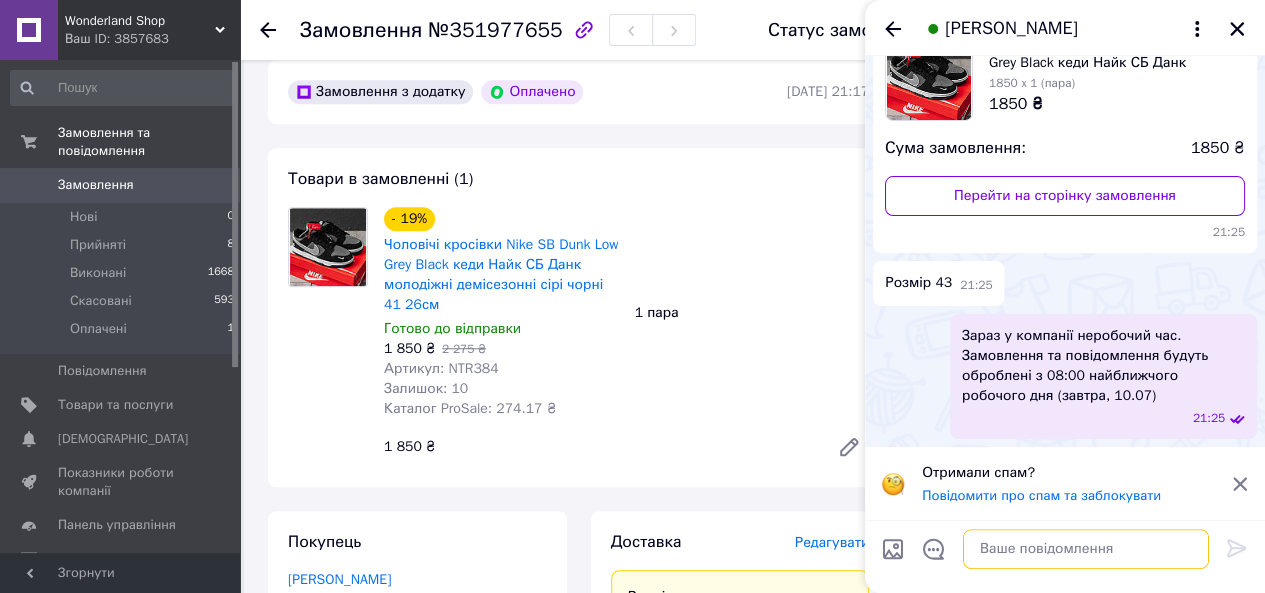 click at bounding box center [1086, 549] 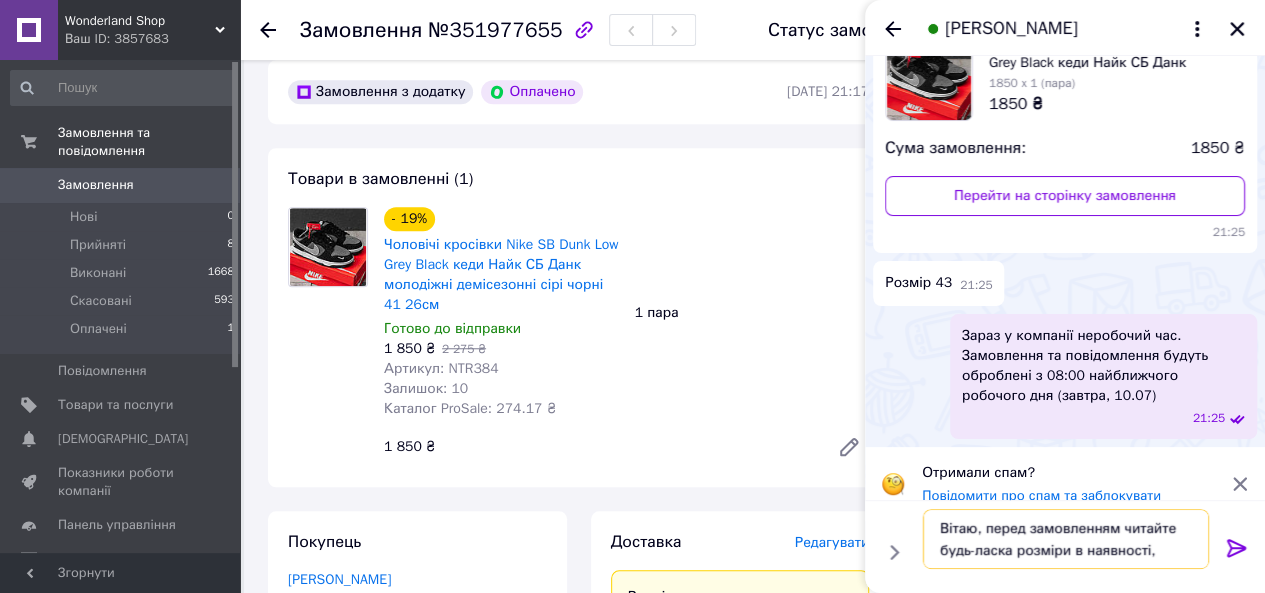 scroll, scrollTop: 1, scrollLeft: 0, axis: vertical 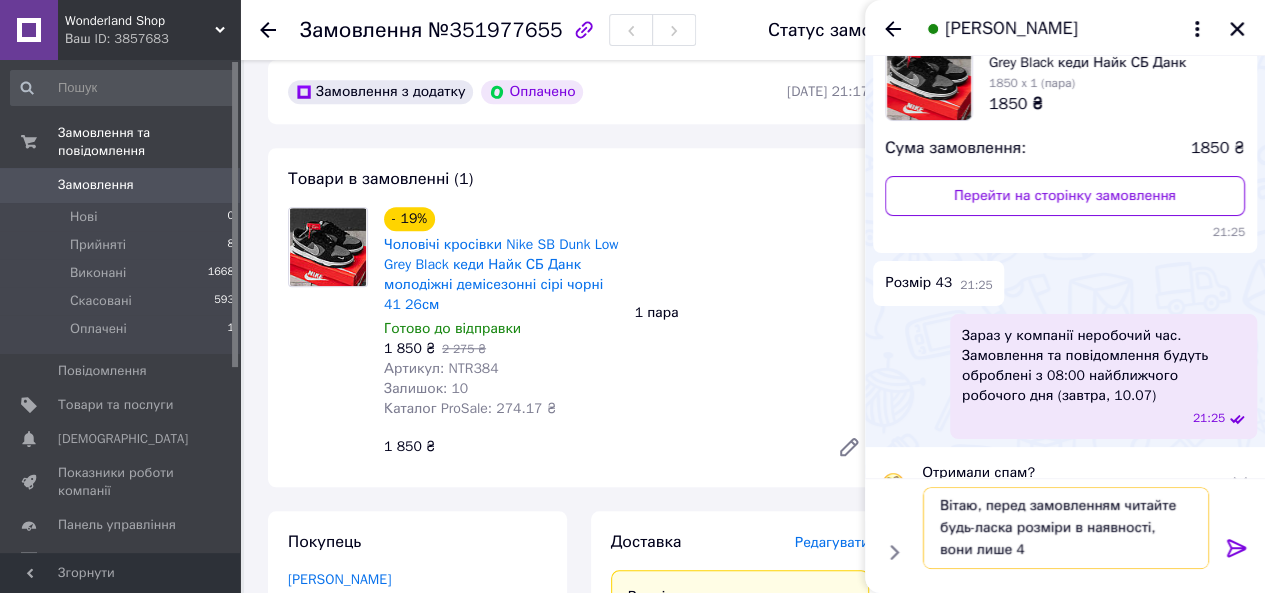 type on "Вітаю, перед замовленням читайте будь-ласка розміри в наявності, вони лише 41" 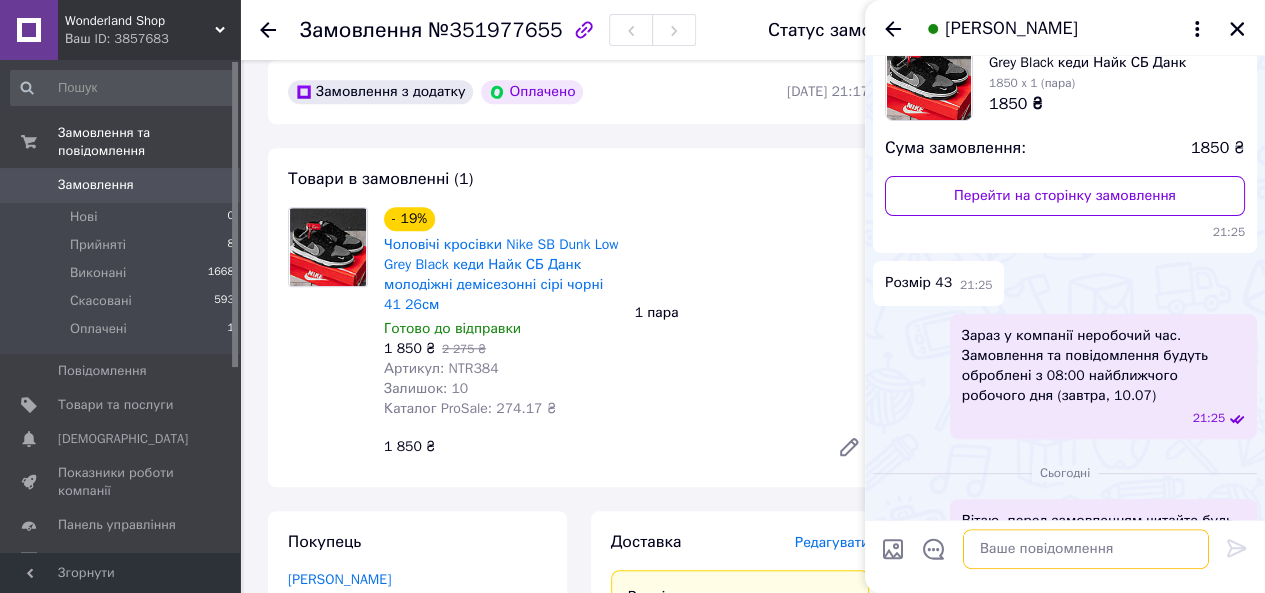 scroll, scrollTop: 0, scrollLeft: 0, axis: both 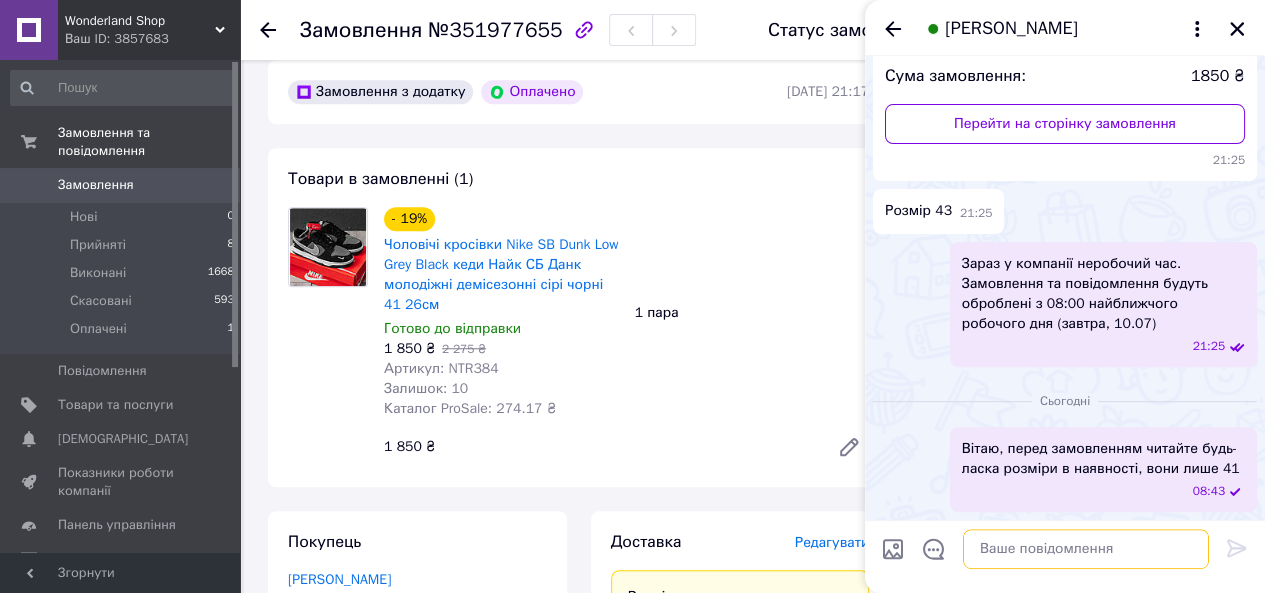 click at bounding box center [1086, 549] 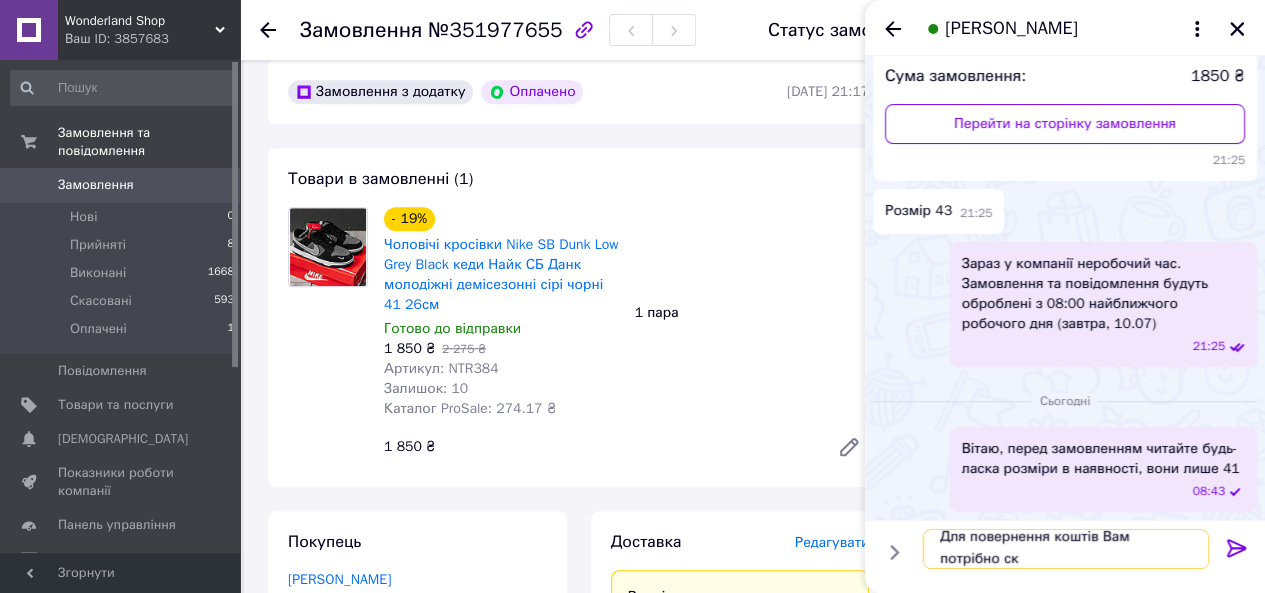 scroll, scrollTop: 1, scrollLeft: 0, axis: vertical 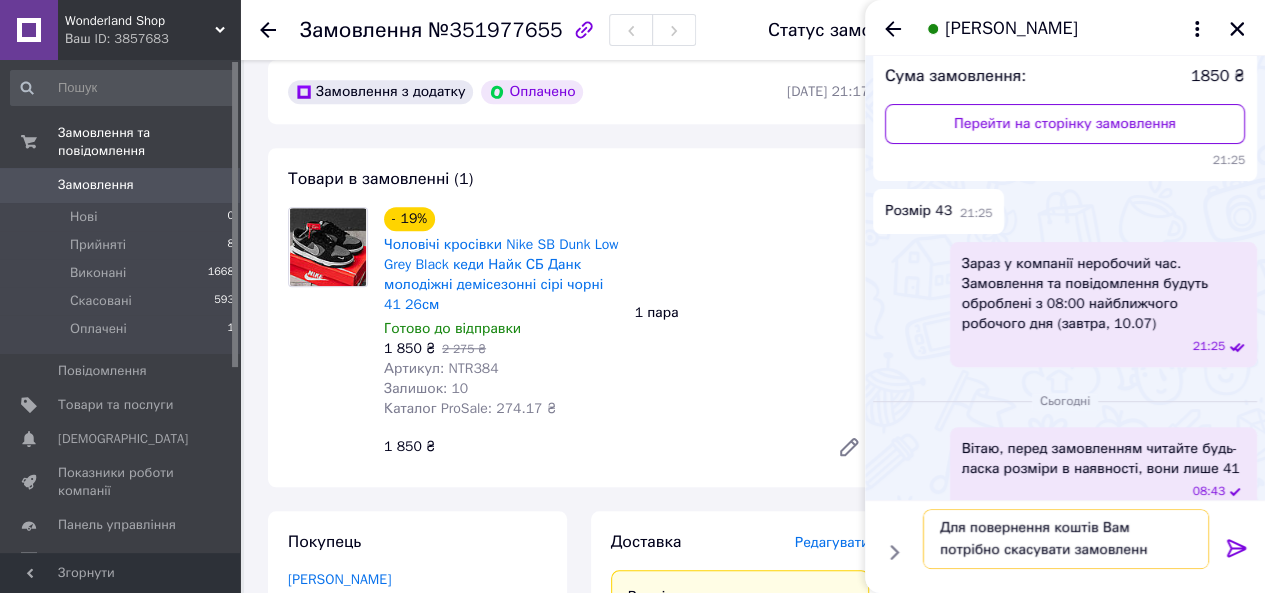 type on "Для повернення коштів Вам потрібно скасувати замовлення" 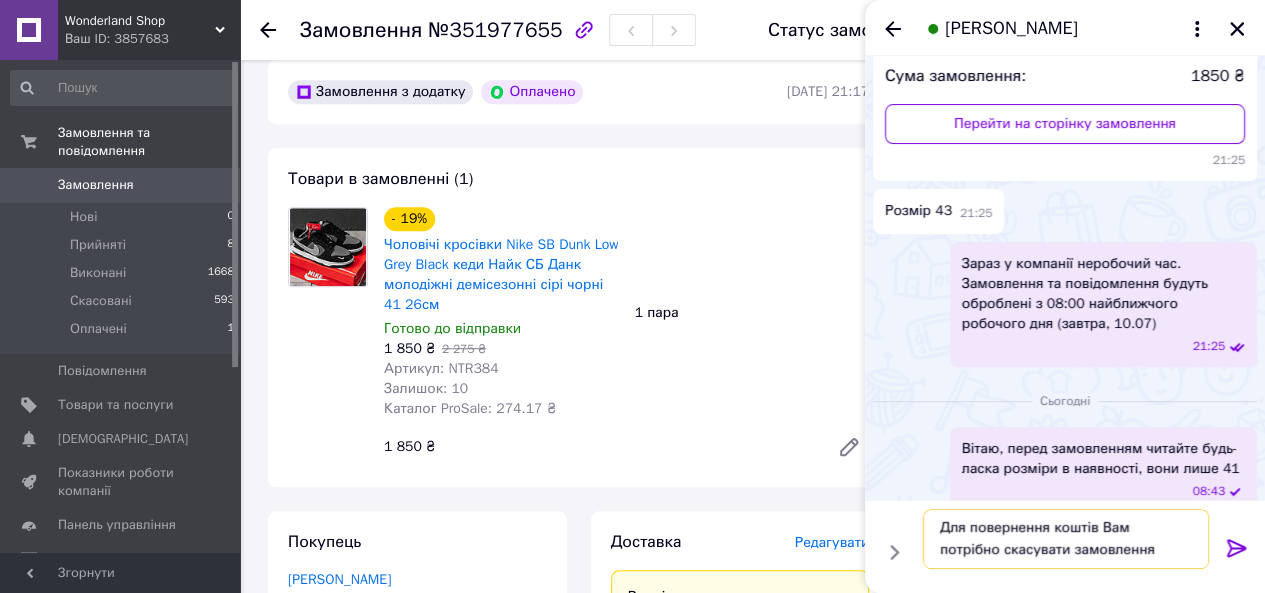 type 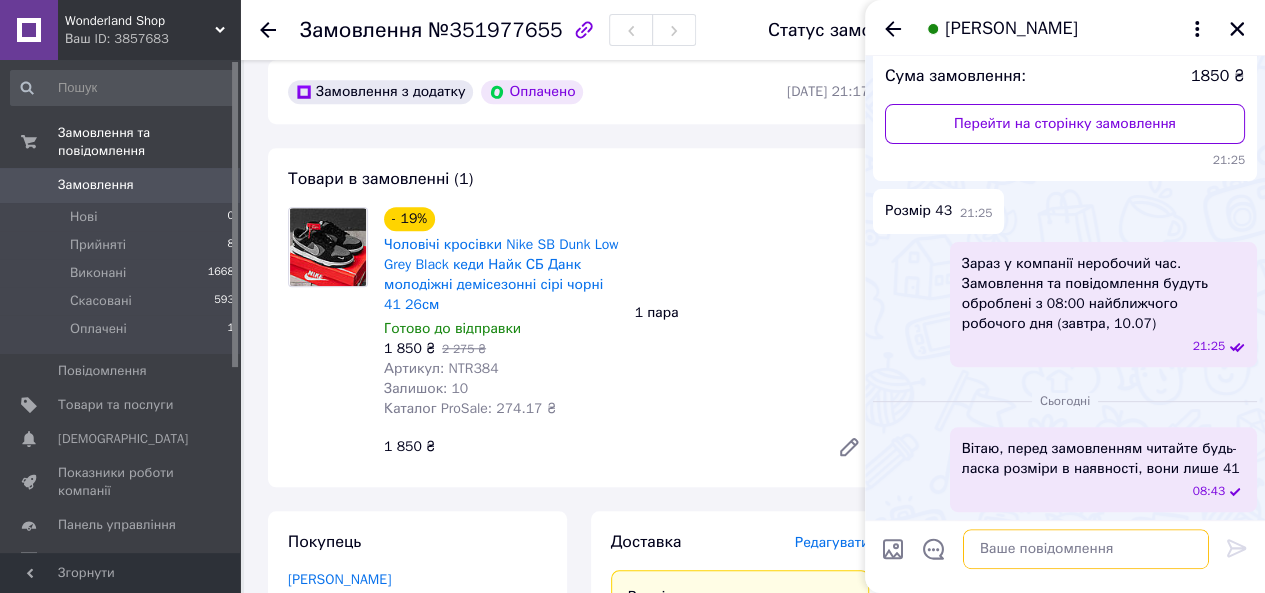 scroll, scrollTop: 0, scrollLeft: 0, axis: both 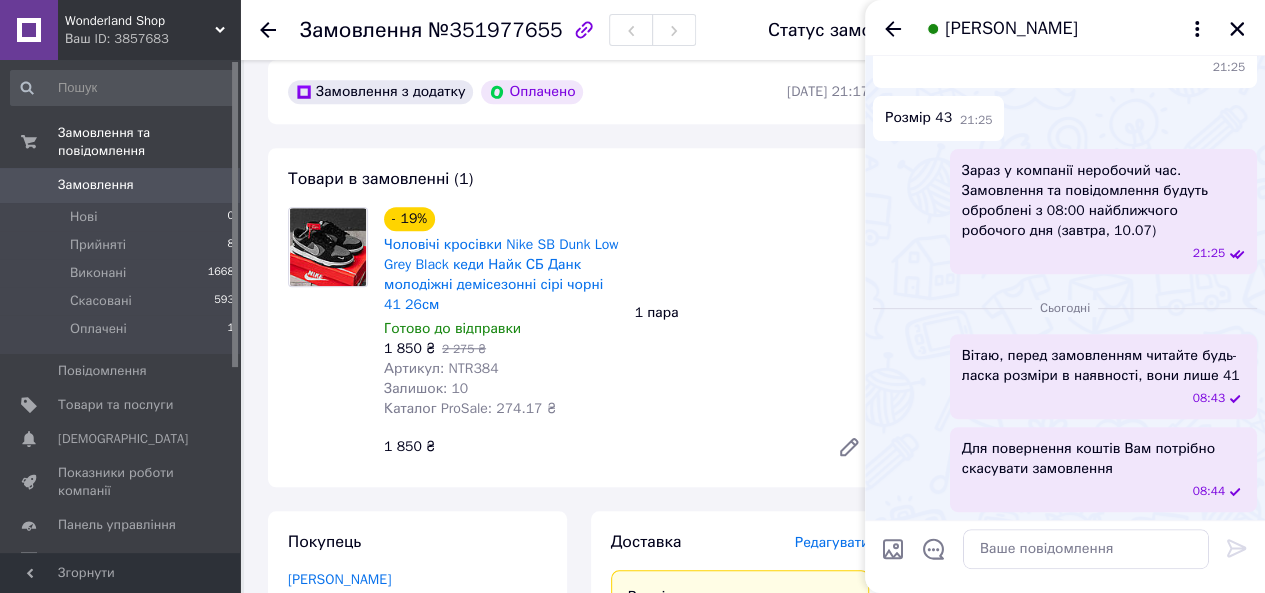 click at bounding box center (893, 549) 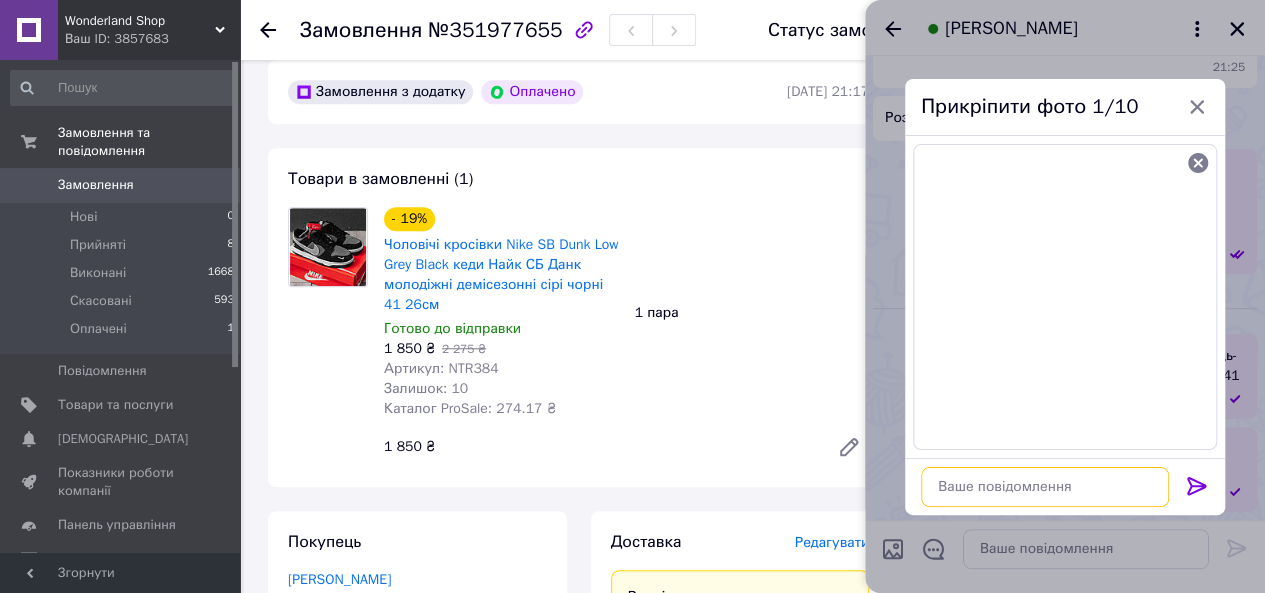 click at bounding box center (1045, 487) 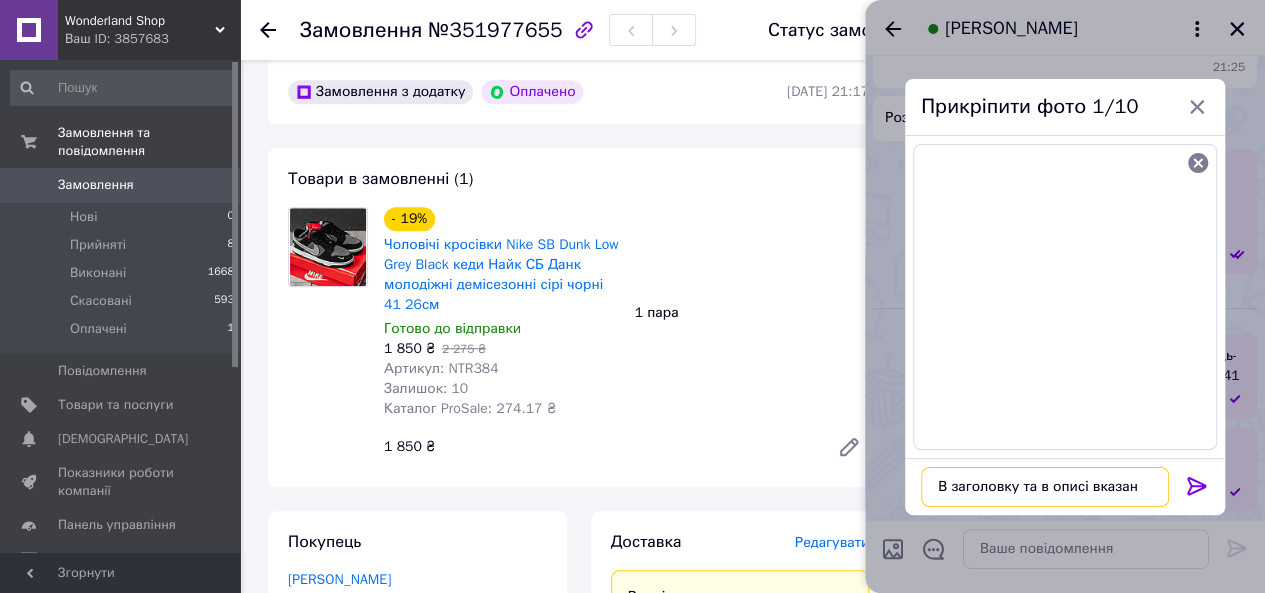 type on "В заголовку та в описі вказано" 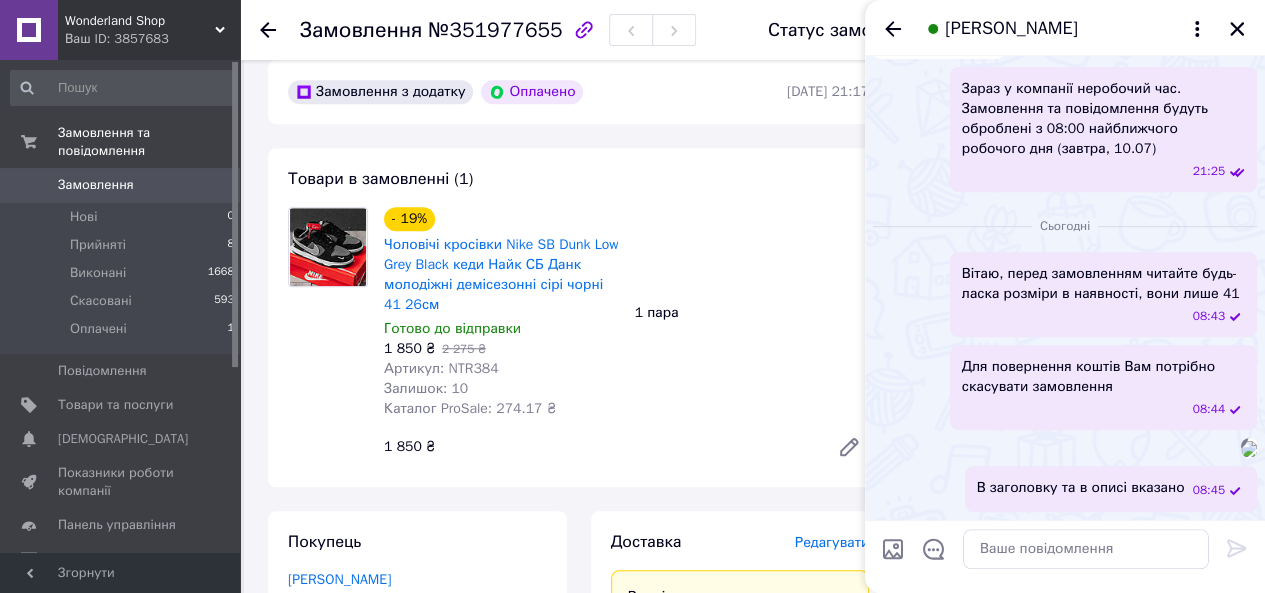 scroll, scrollTop: 666, scrollLeft: 0, axis: vertical 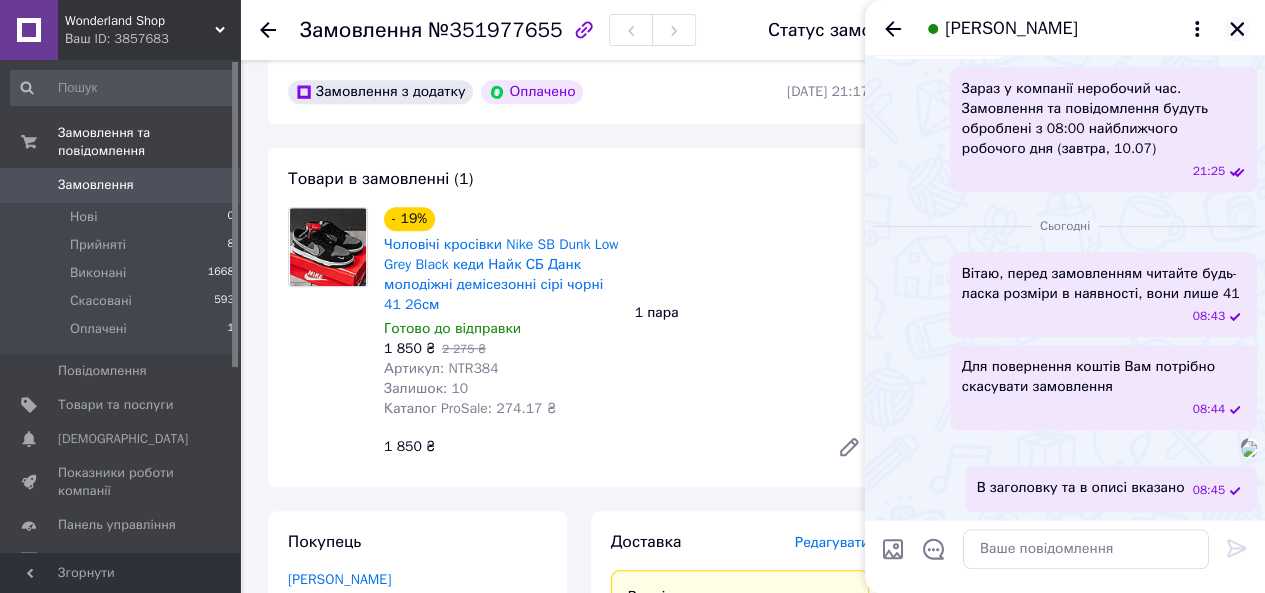 click 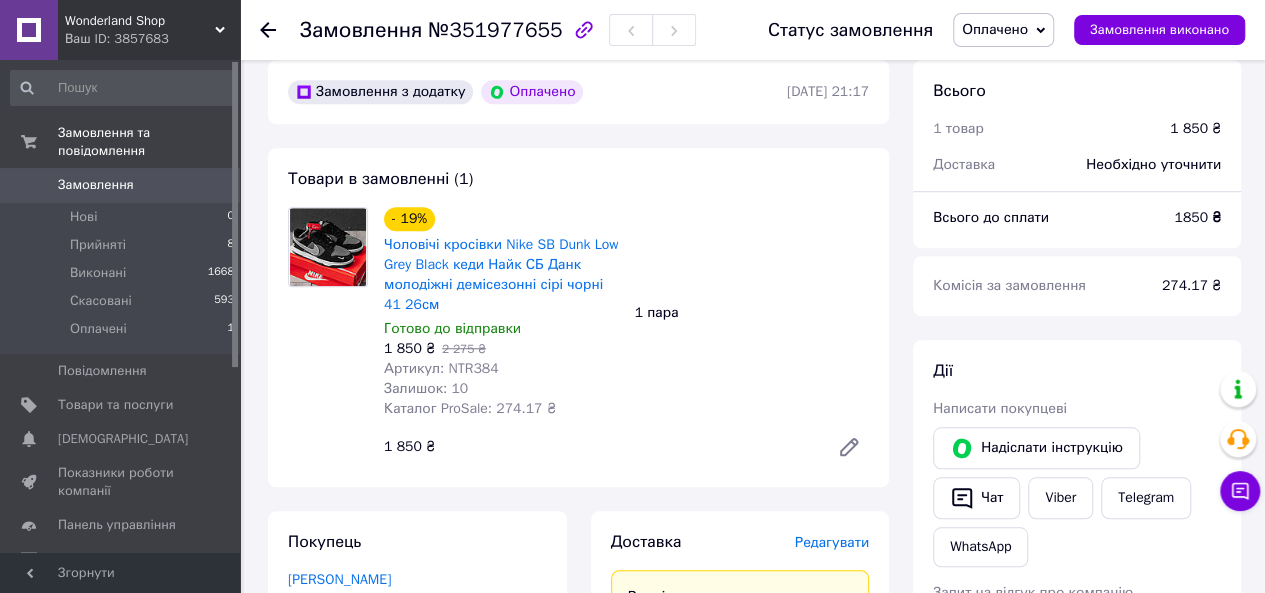 click on "Замовлення" at bounding box center (96, 185) 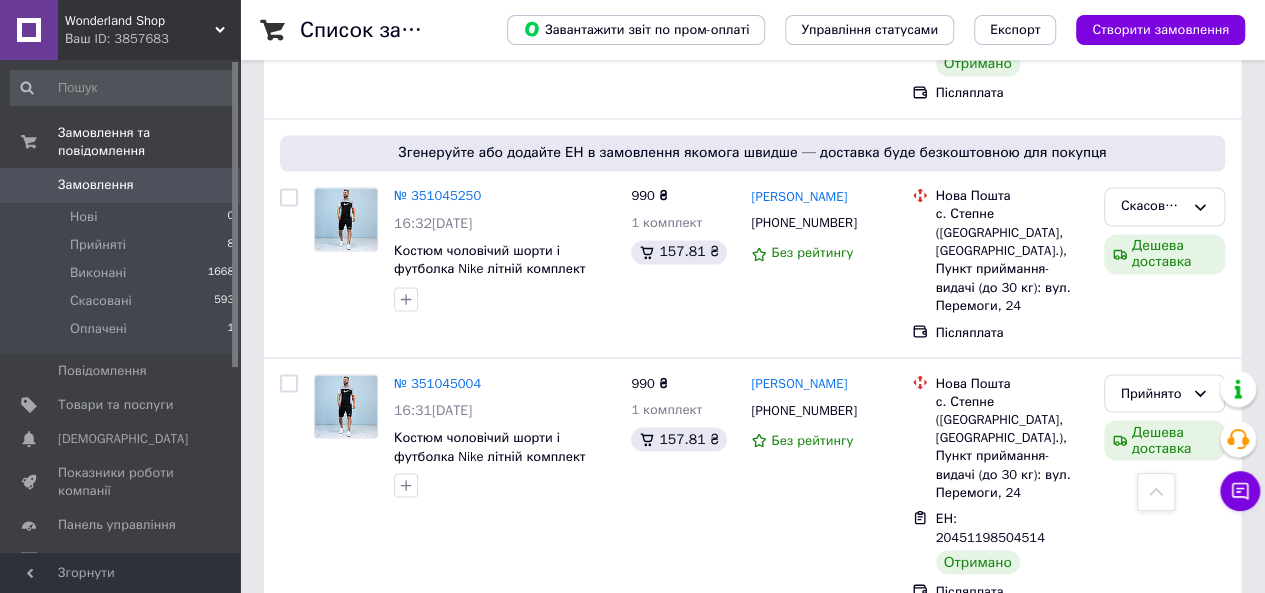 scroll, scrollTop: 1666, scrollLeft: 0, axis: vertical 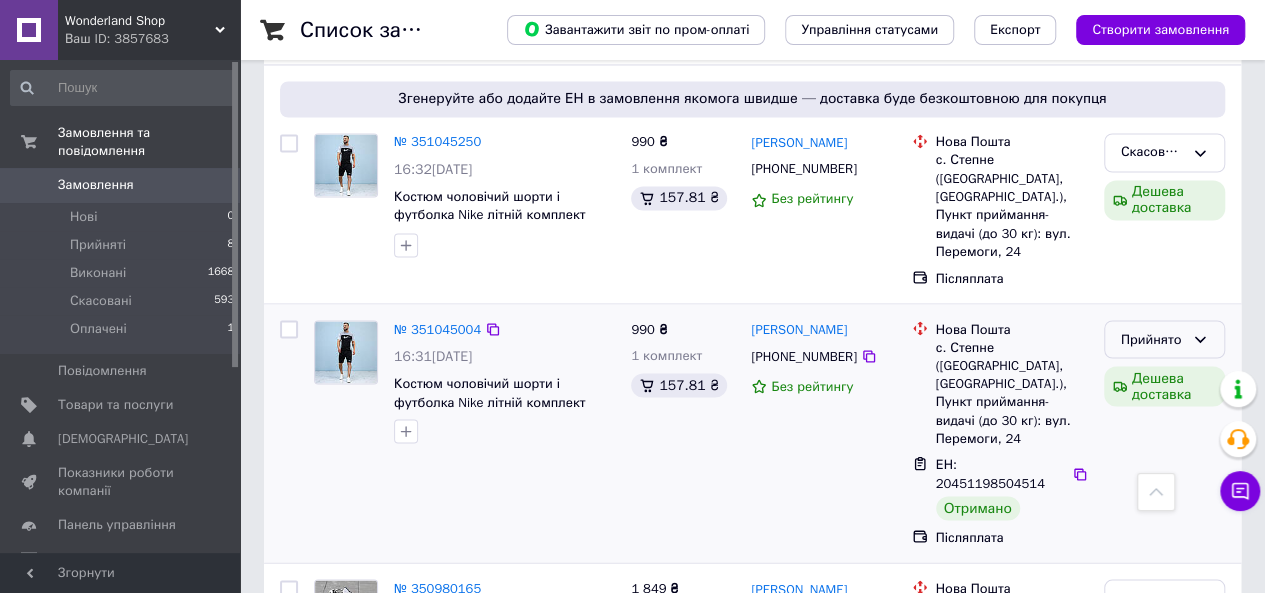 click on "Прийнято" at bounding box center [1152, 339] 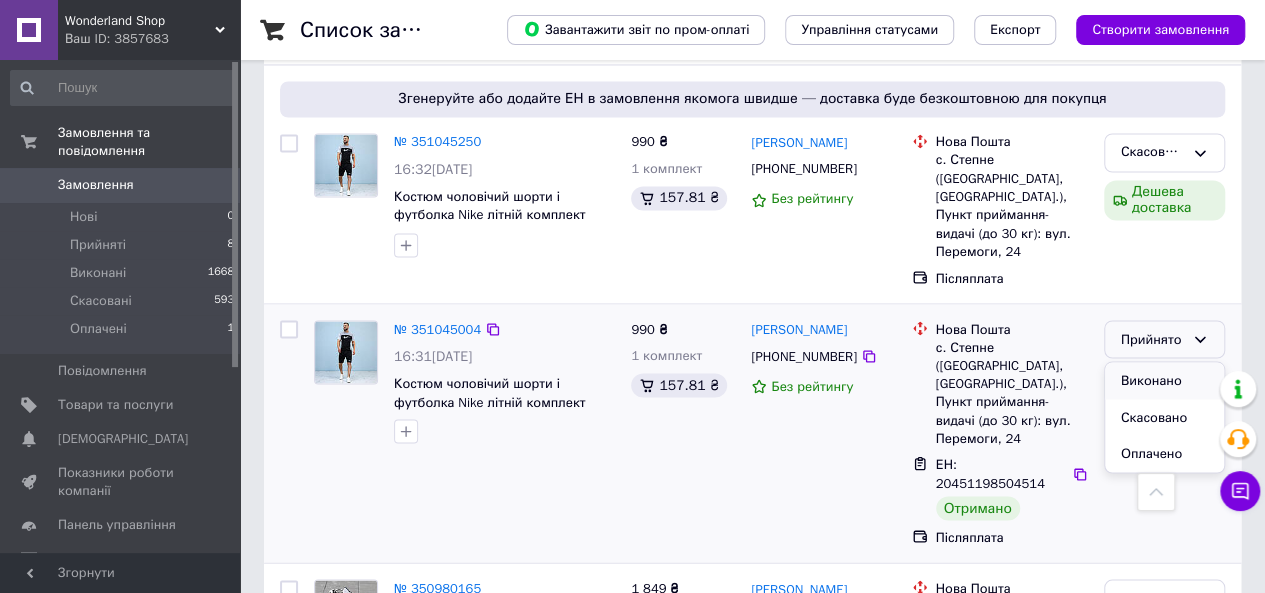 click on "Виконано" at bounding box center [1164, 380] 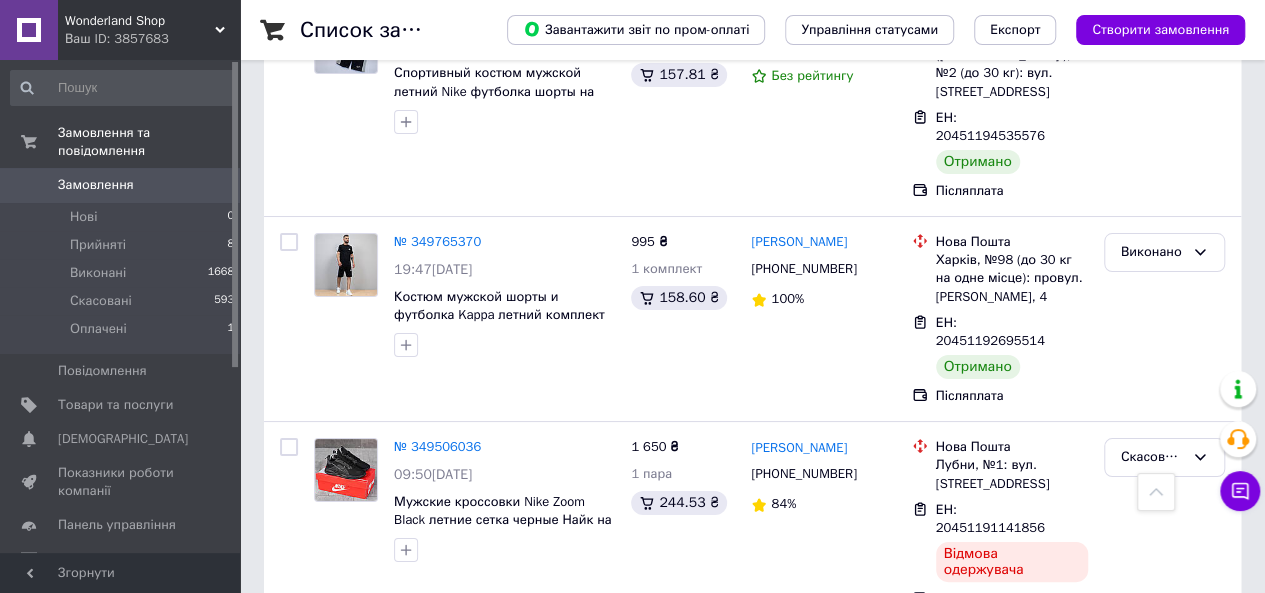 scroll, scrollTop: 3712, scrollLeft: 0, axis: vertical 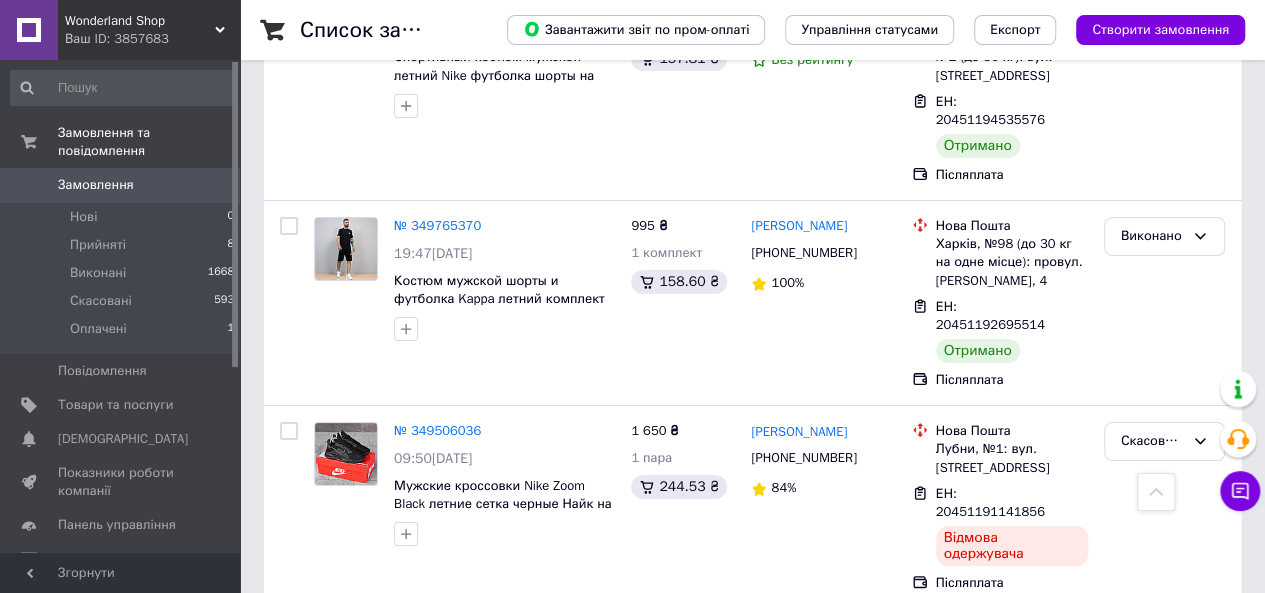 click on "2" at bounding box center (327, 1099) 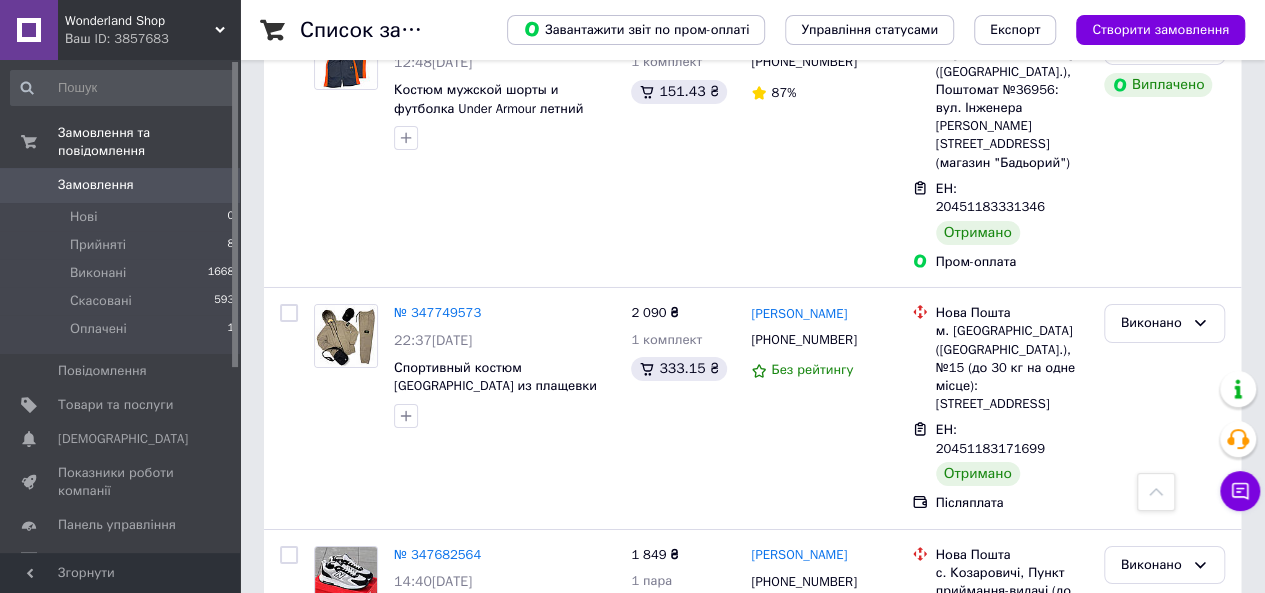 scroll, scrollTop: 3388, scrollLeft: 0, axis: vertical 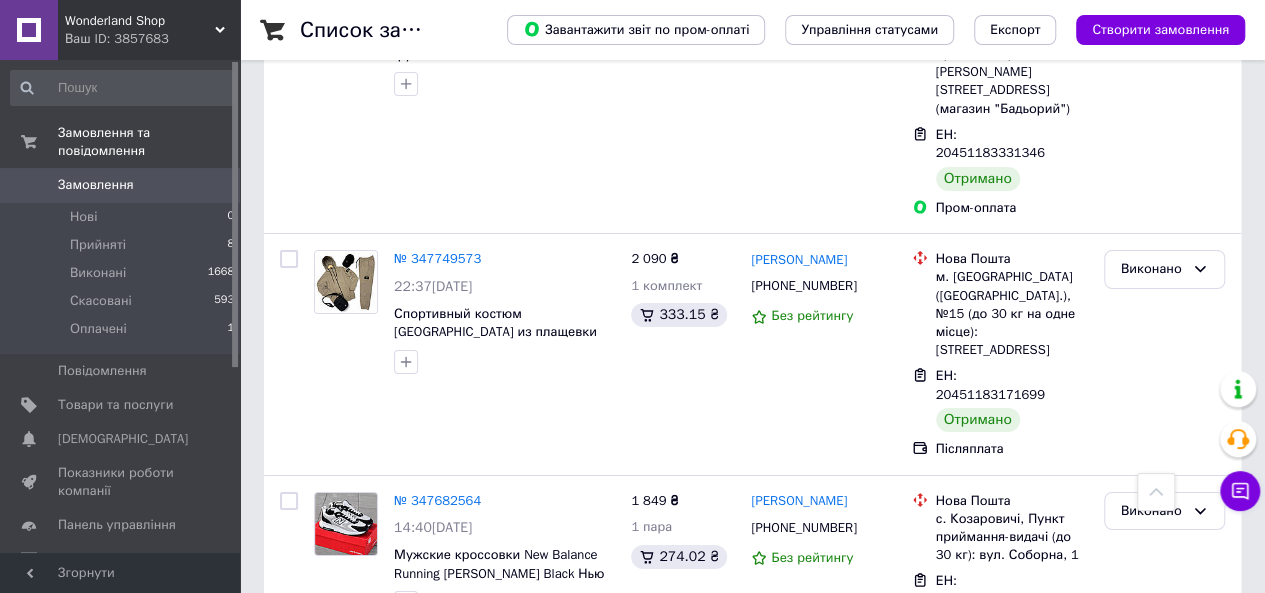 click on "1" at bounding box center (404, 1151) 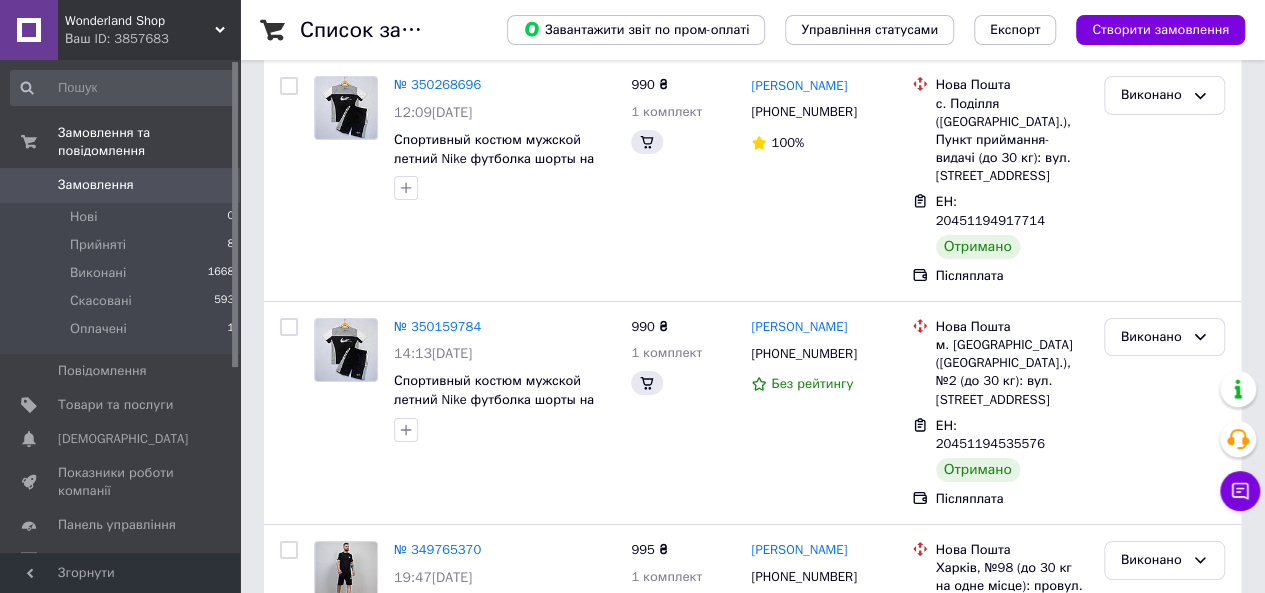 scroll, scrollTop: 0, scrollLeft: 0, axis: both 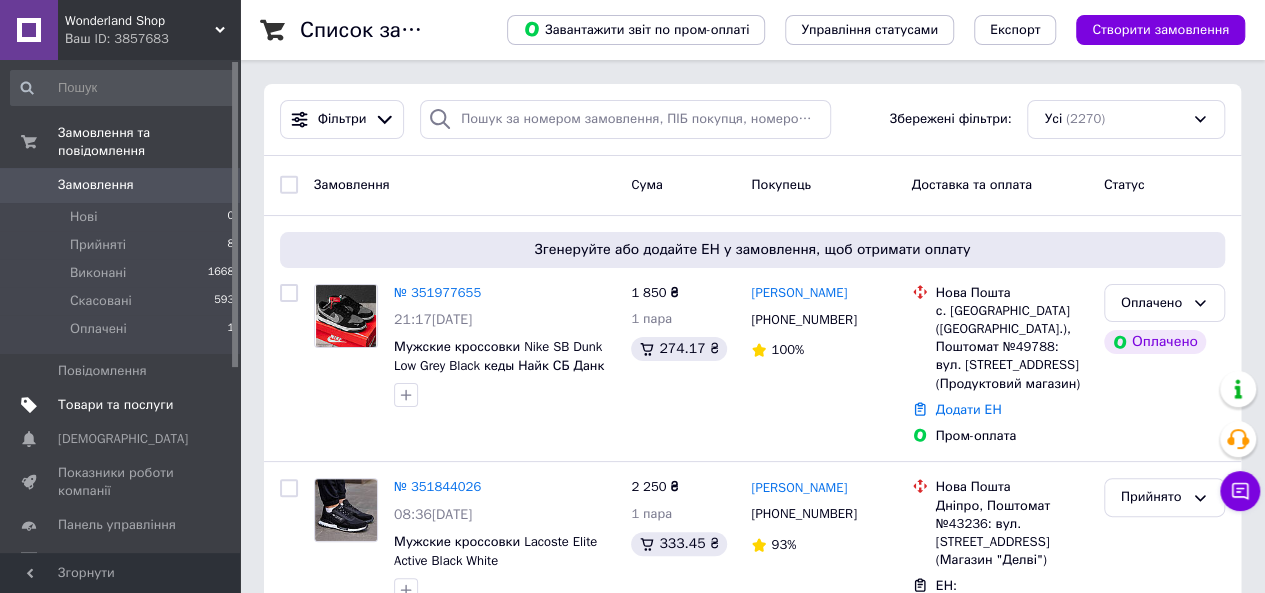 click on "Товари та послуги" at bounding box center (115, 405) 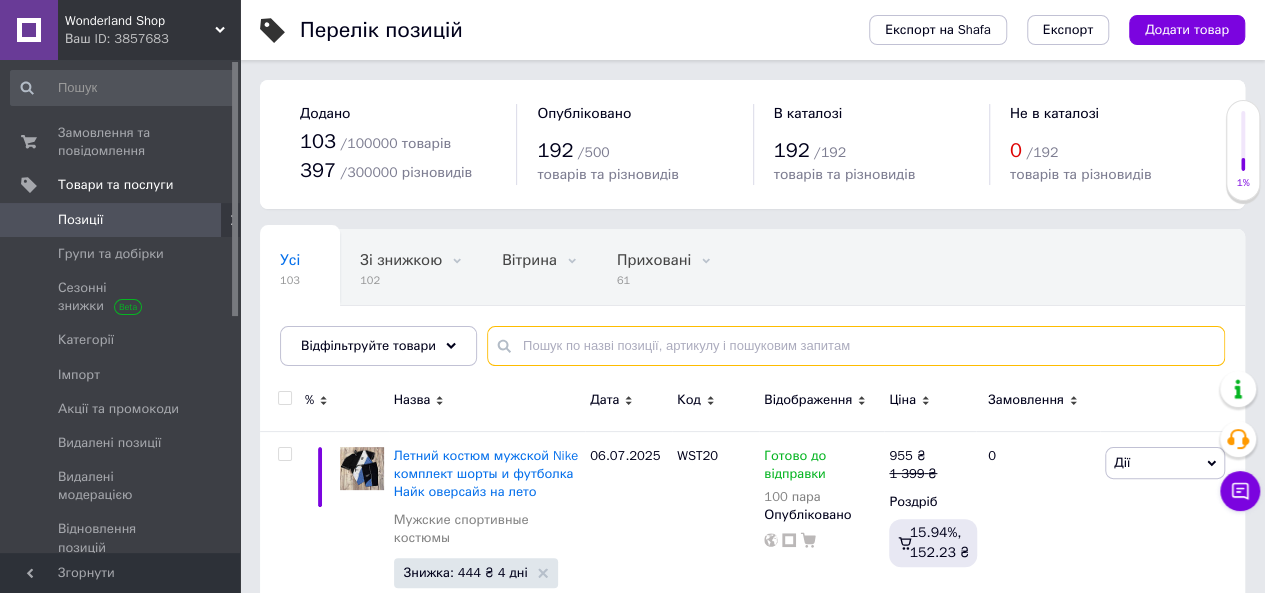 click at bounding box center (856, 346) 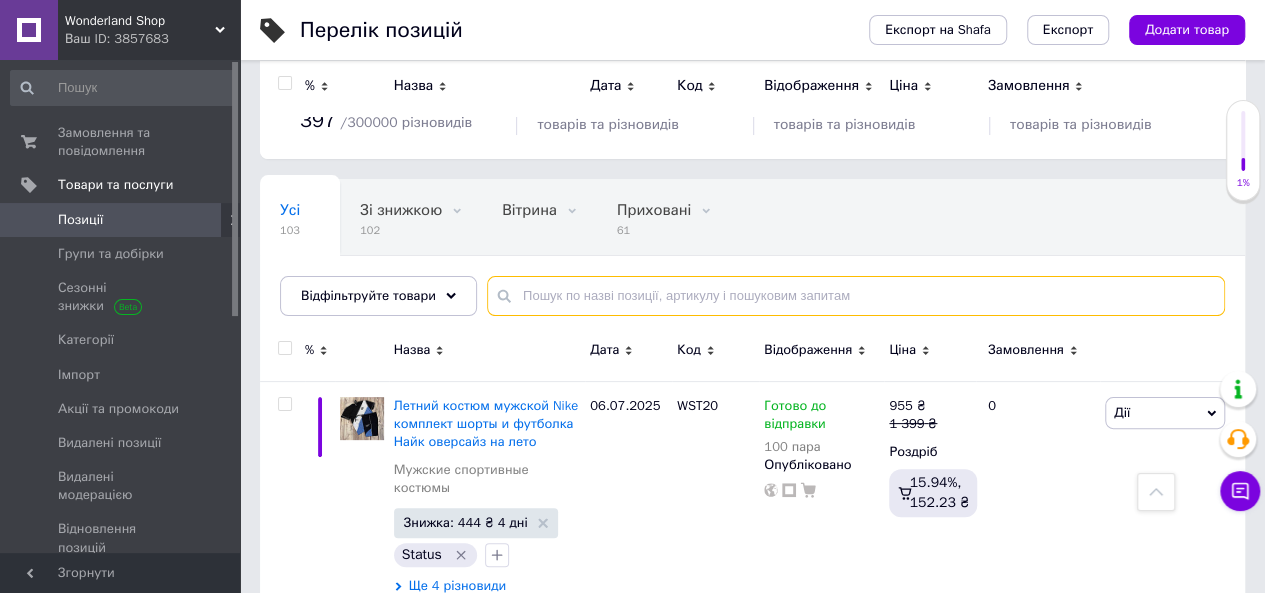 scroll, scrollTop: 0, scrollLeft: 0, axis: both 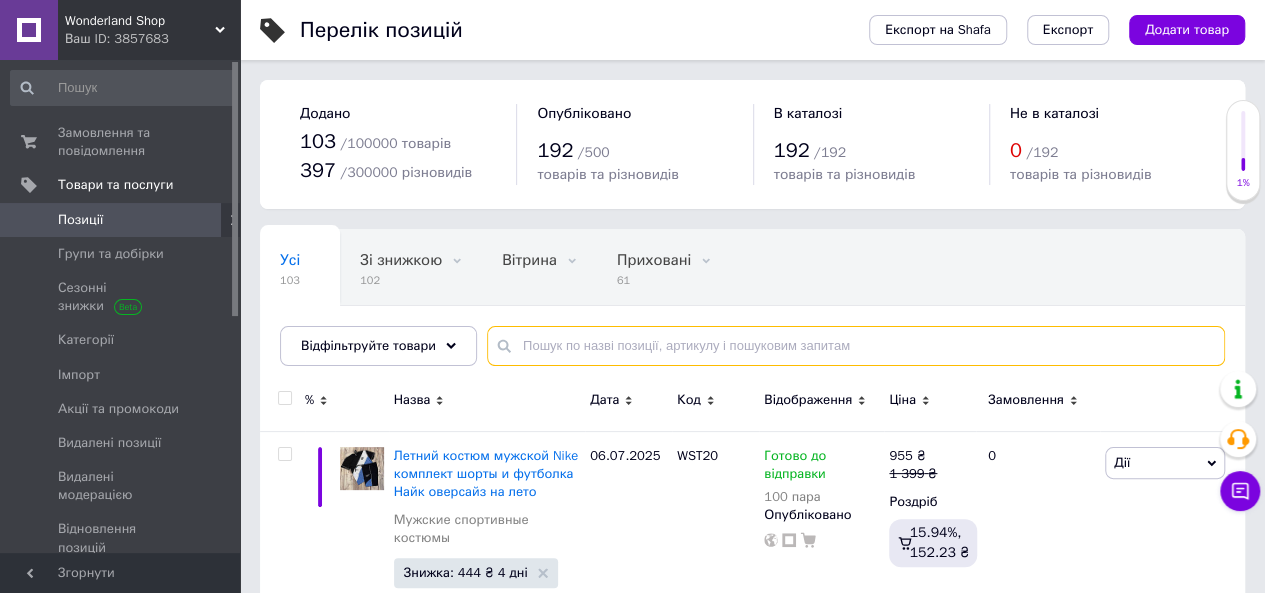 click at bounding box center (856, 346) 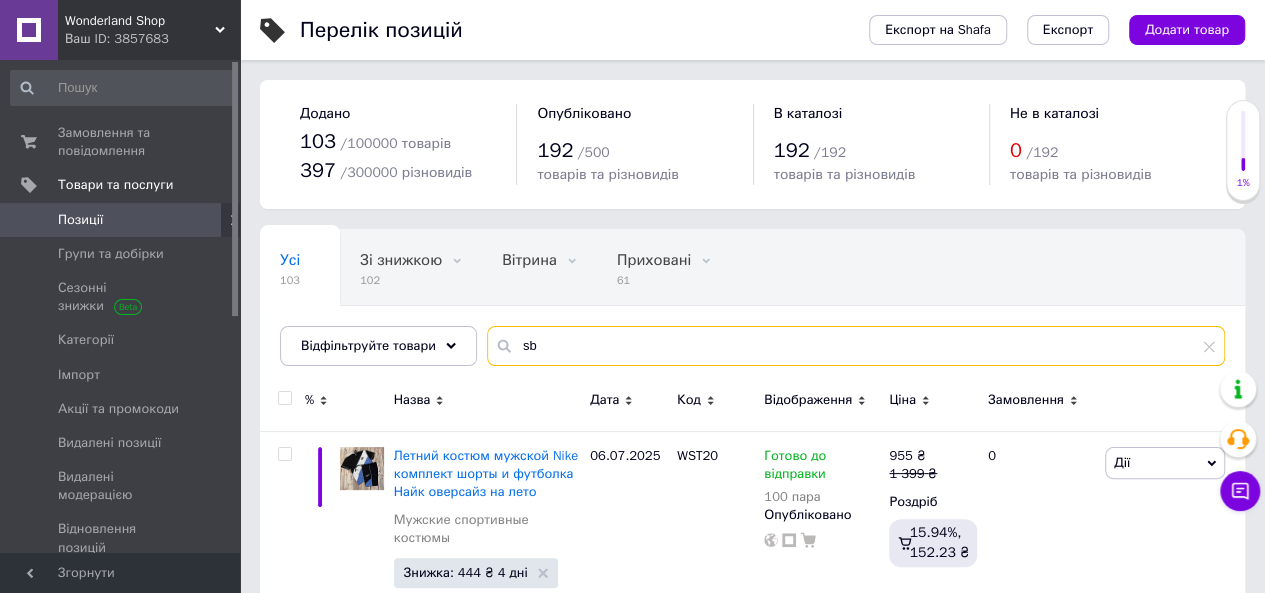type on "sb" 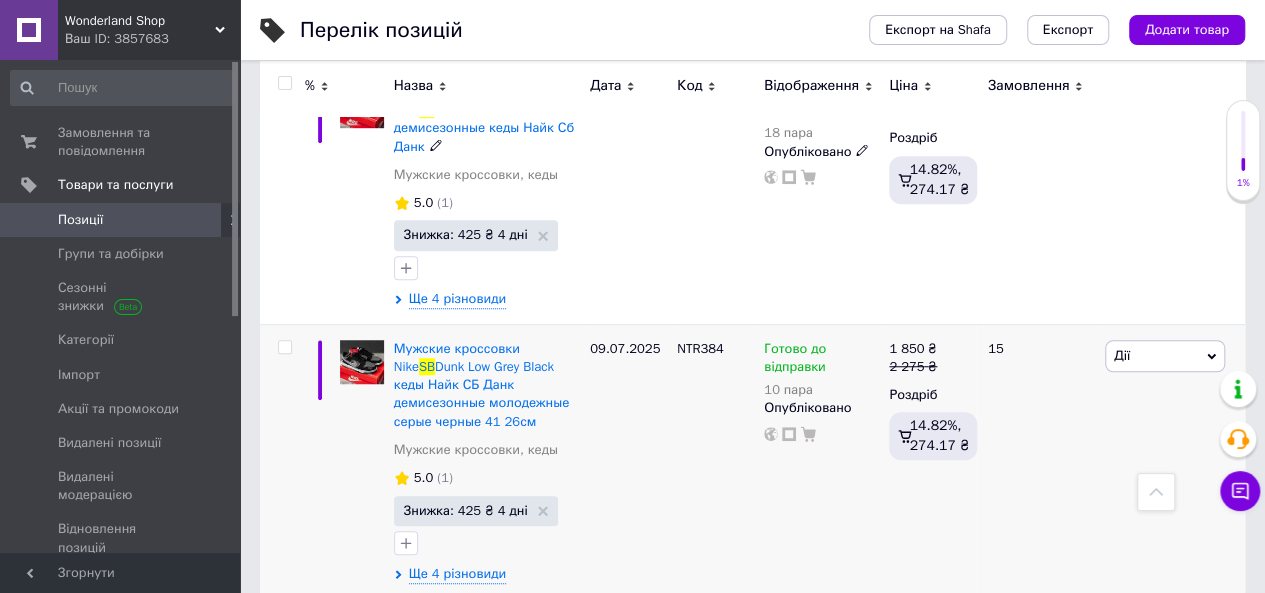 scroll, scrollTop: 616, scrollLeft: 0, axis: vertical 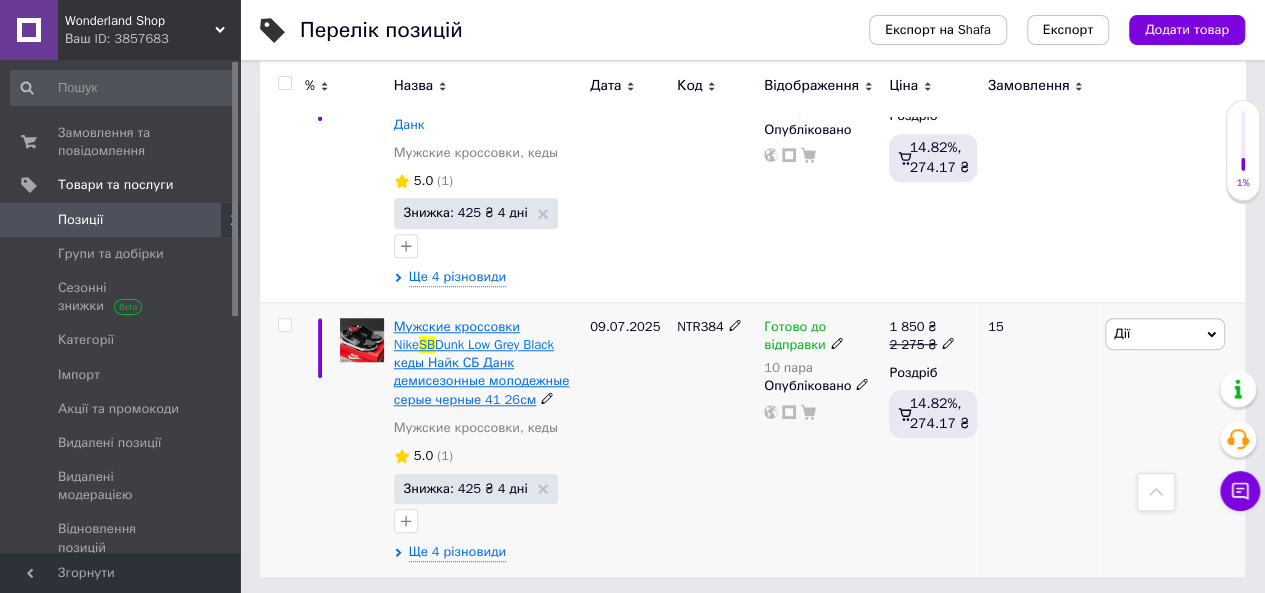 click on "Dunk Low Grey Black кеды Найк СБ Данк демисезонные молодежные серые черные 41 26см" at bounding box center [482, 372] 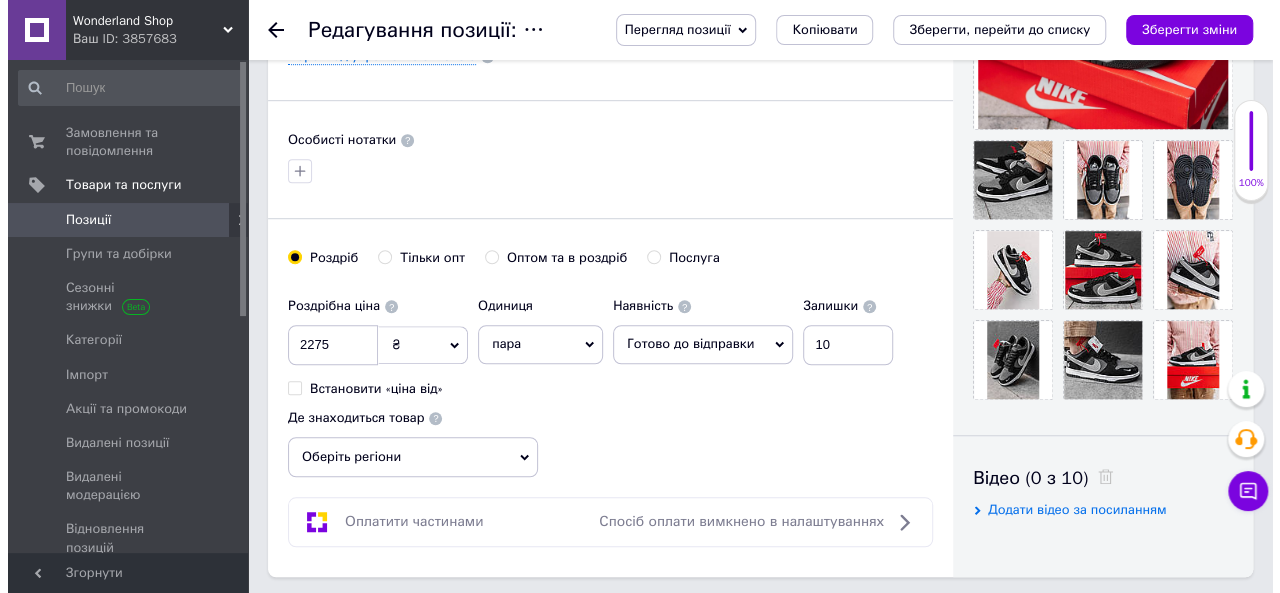 scroll, scrollTop: 333, scrollLeft: 0, axis: vertical 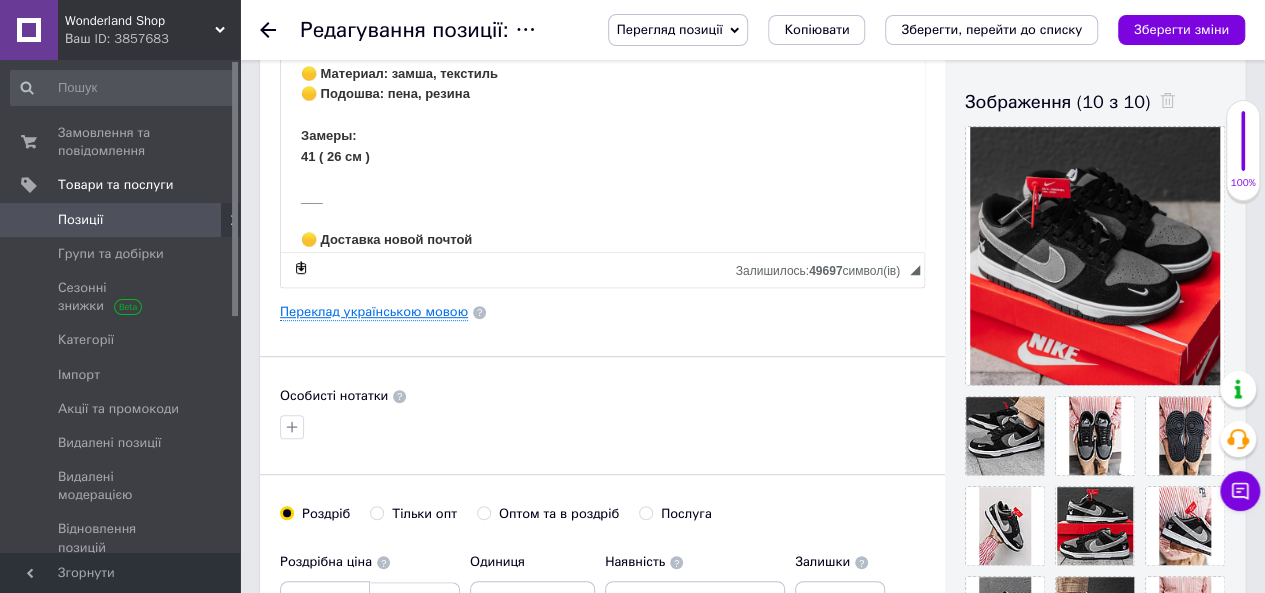 click on "Переклад українською мовою" at bounding box center [374, 312] 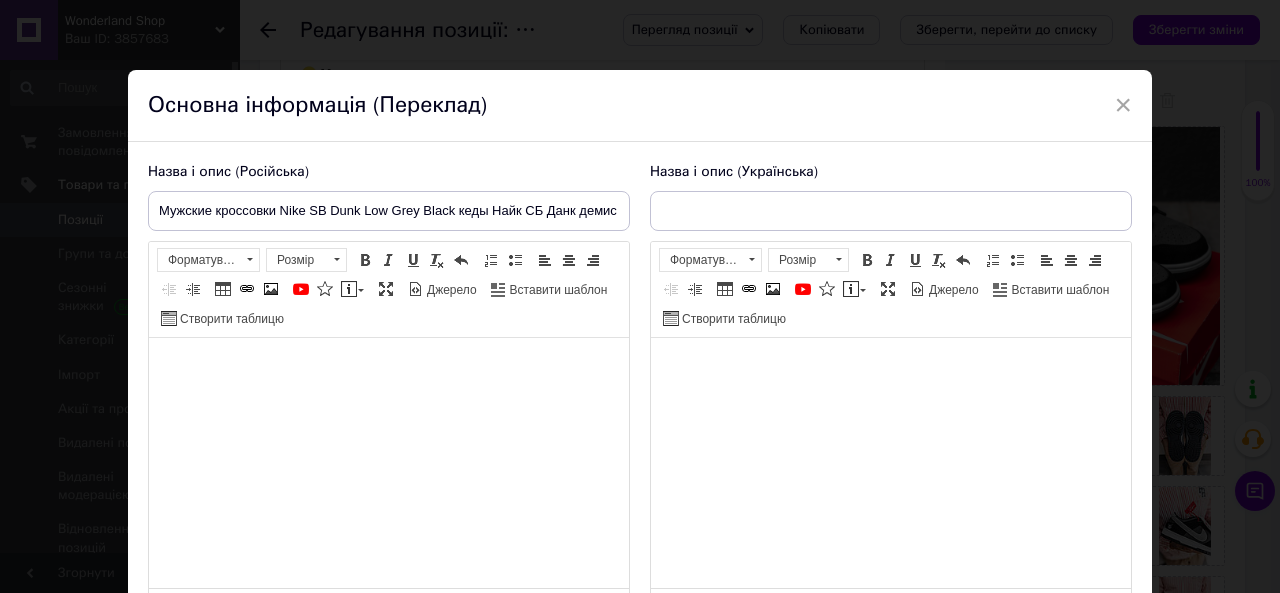 type on "Чоловічі кросівки Nike SB Dunk Low Grey Black кеди Найк СБ Данк молодіжні демісезонні сірі чорні 41 26см" 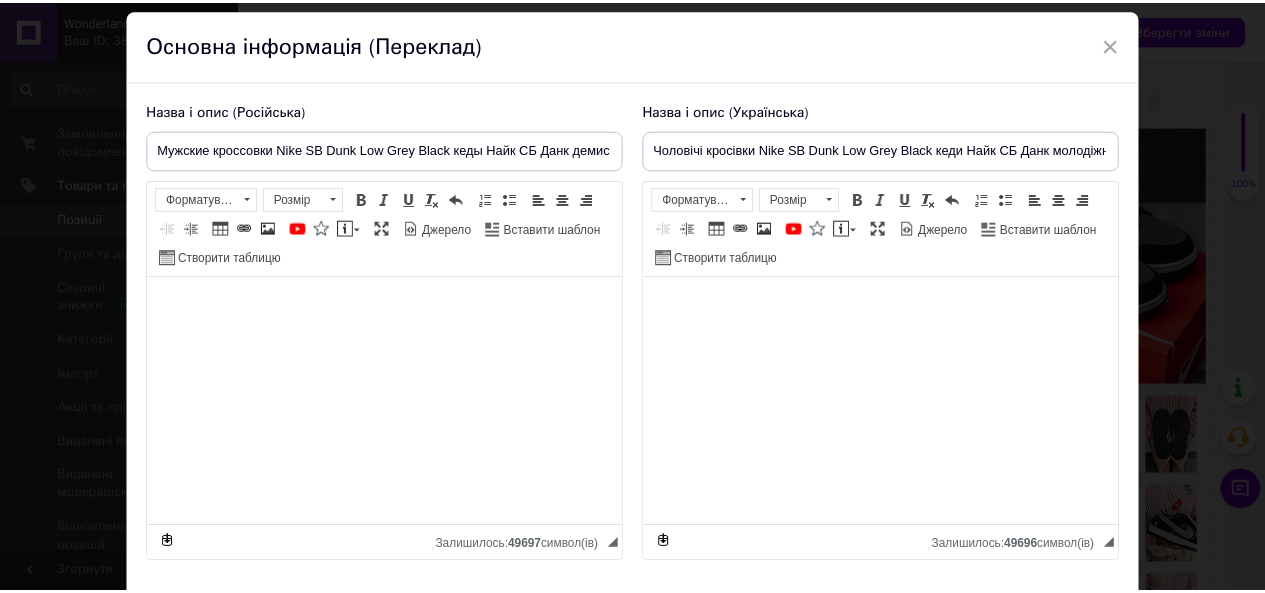 scroll, scrollTop: 0, scrollLeft: 0, axis: both 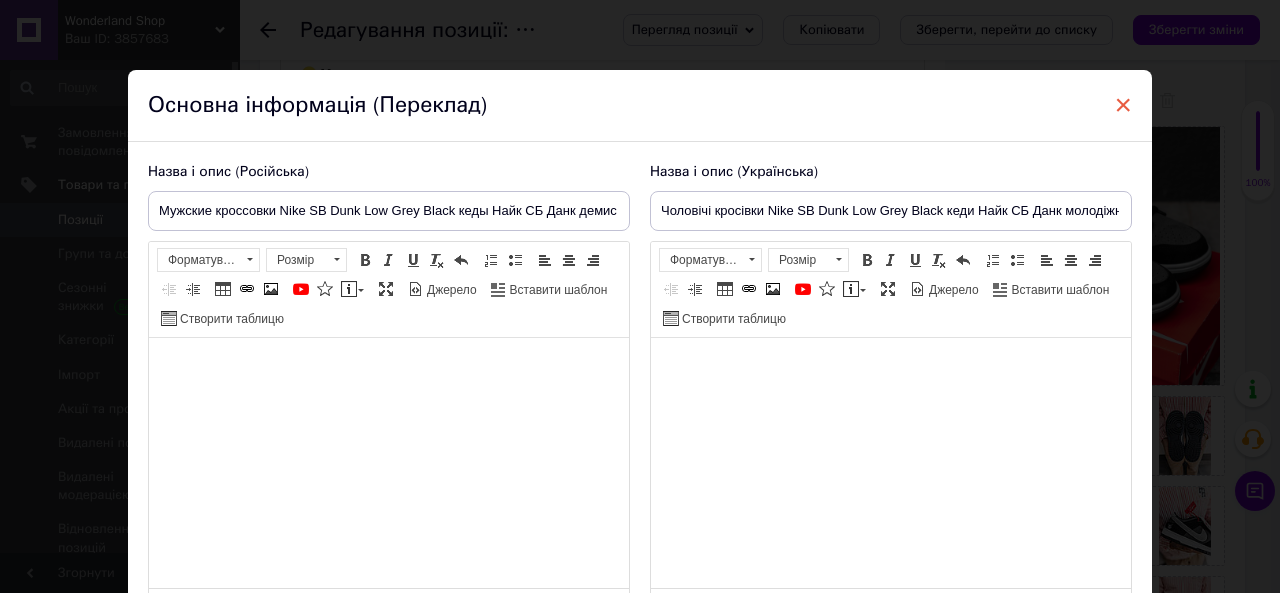 click on "×" at bounding box center [1123, 105] 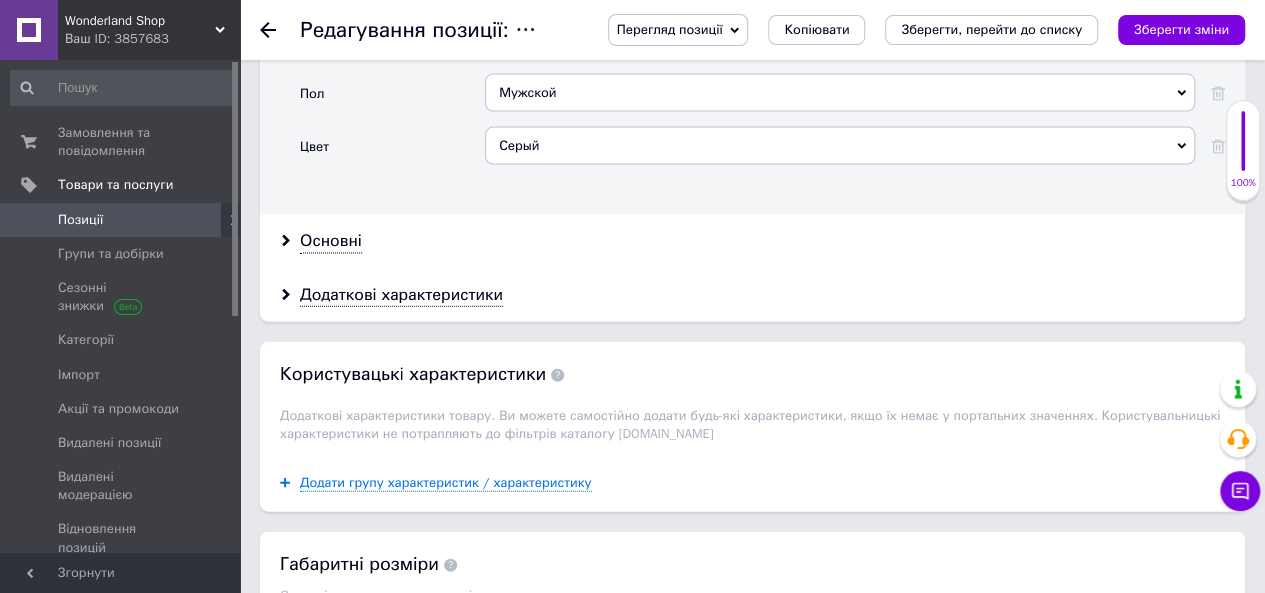 scroll, scrollTop: 2166, scrollLeft: 0, axis: vertical 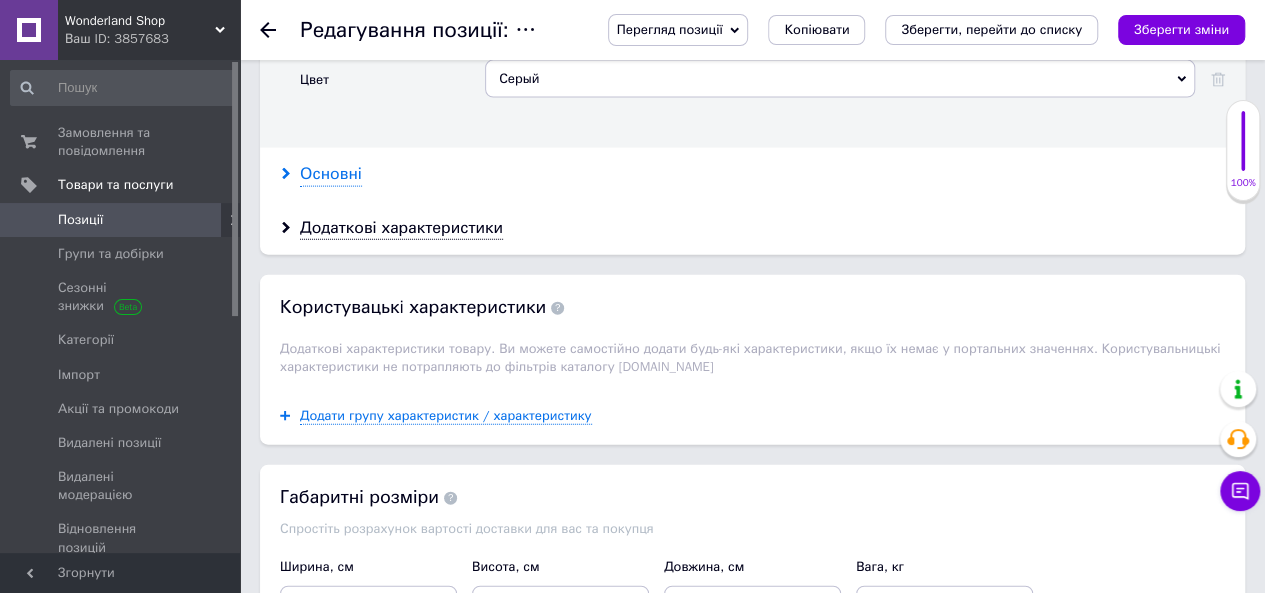 click on "Основні" at bounding box center (331, 174) 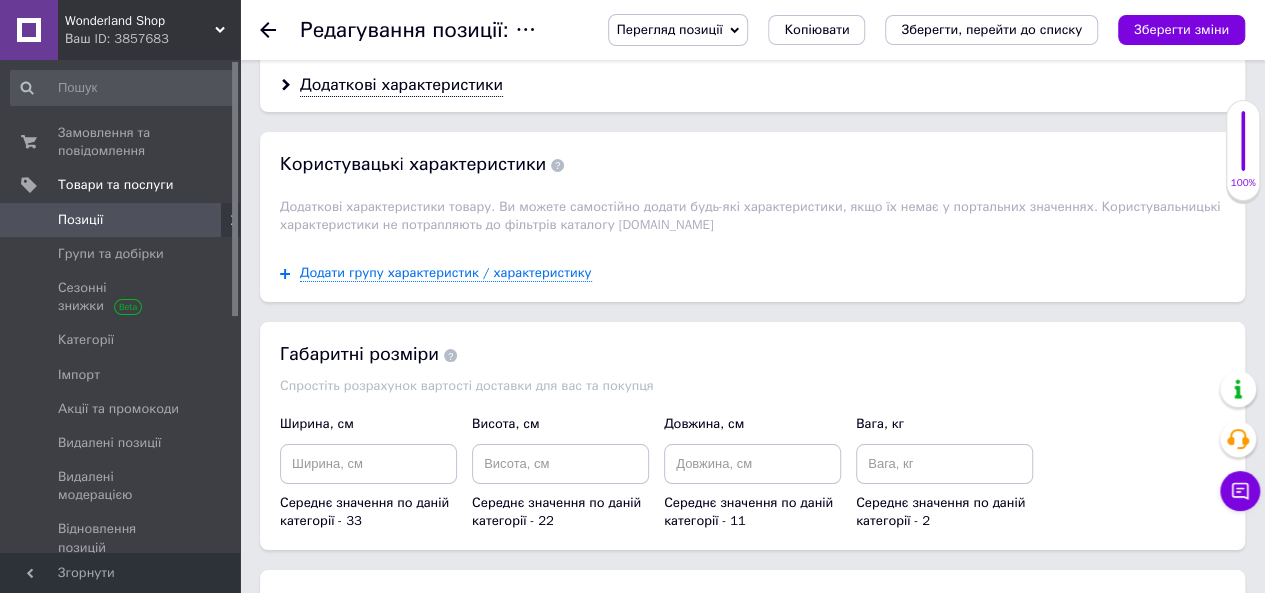 scroll, scrollTop: 3994, scrollLeft: 0, axis: vertical 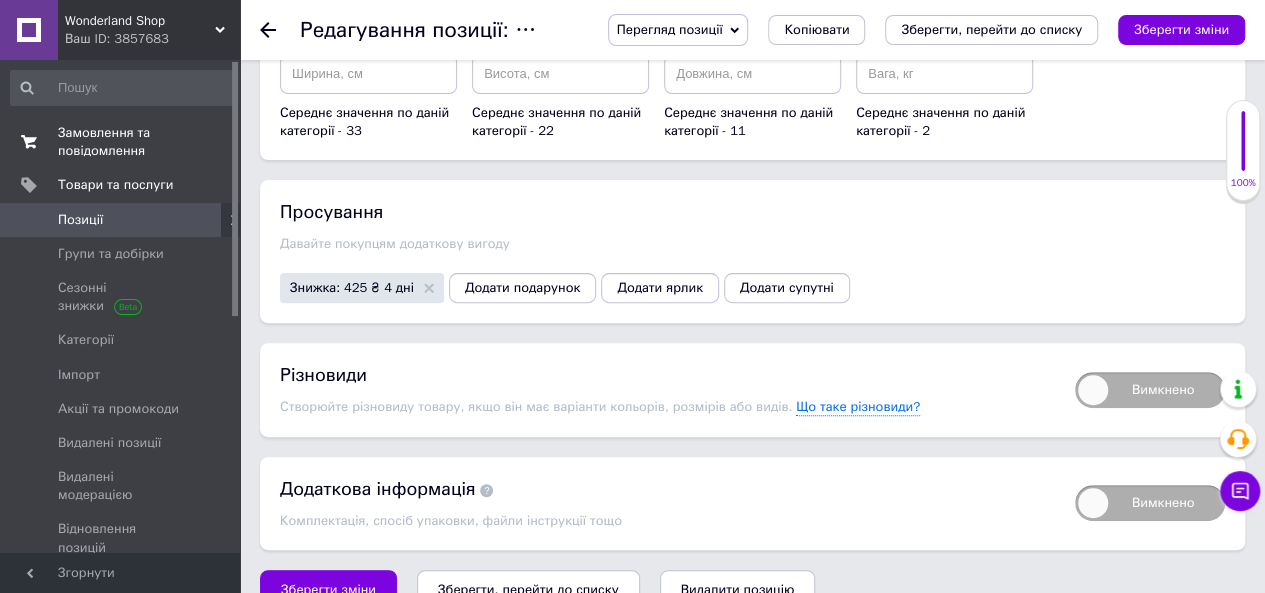 click on "Замовлення та повідомлення" at bounding box center (121, 142) 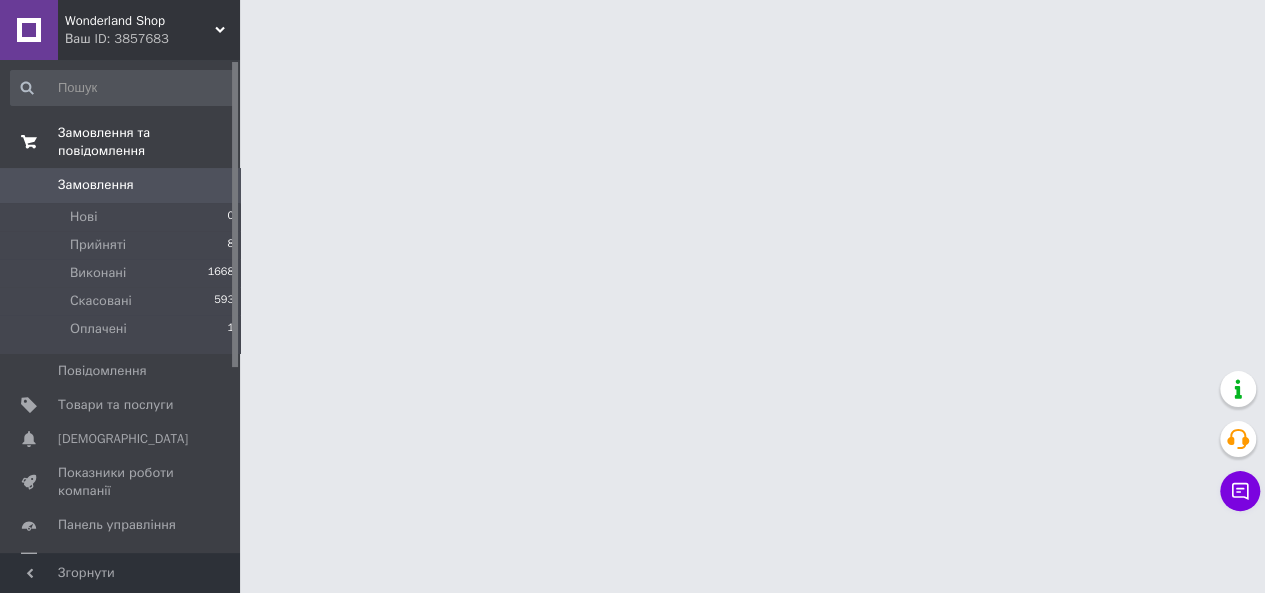scroll, scrollTop: 0, scrollLeft: 0, axis: both 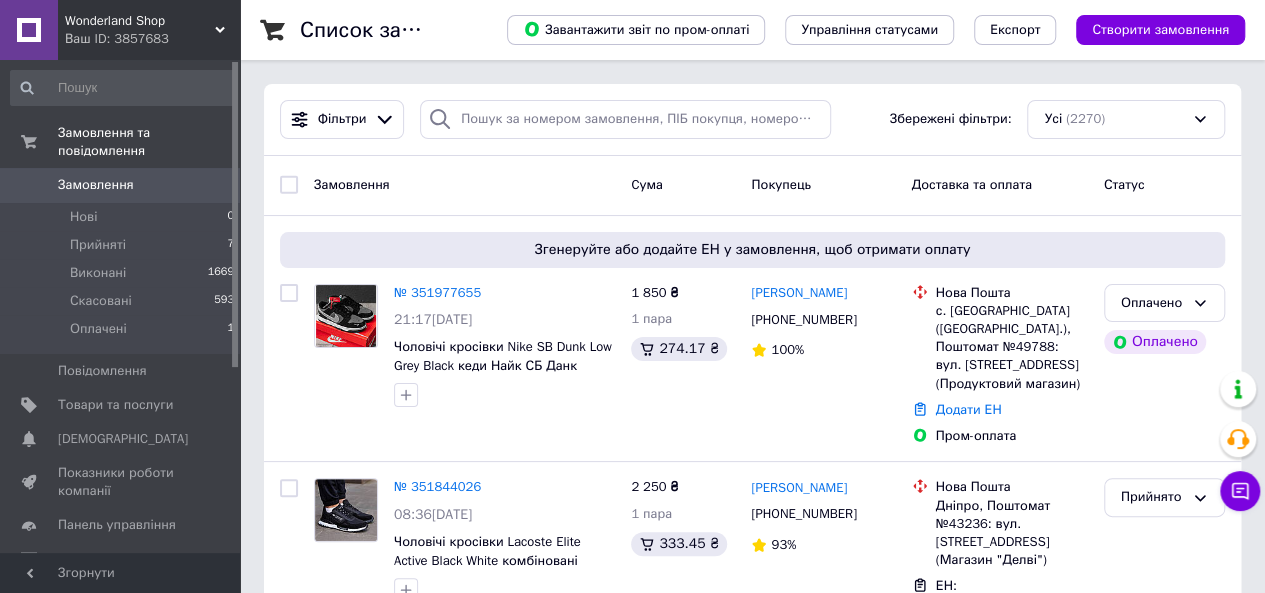 click on "Замовлення" at bounding box center [464, 185] 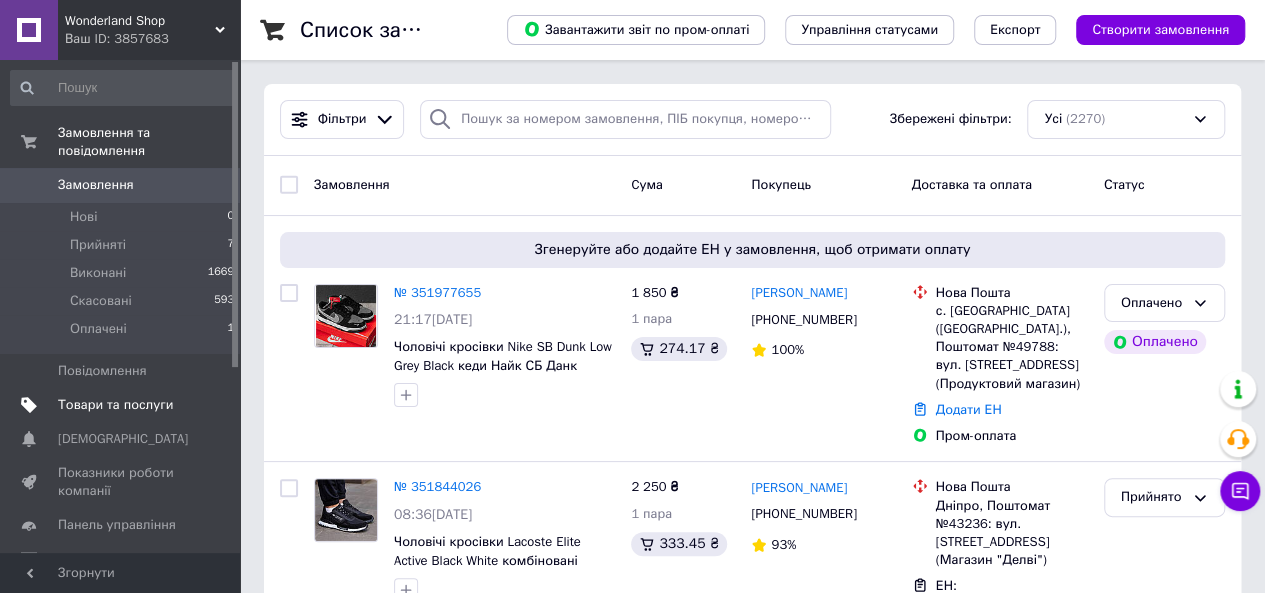 click on "Товари та послуги" at bounding box center [115, 405] 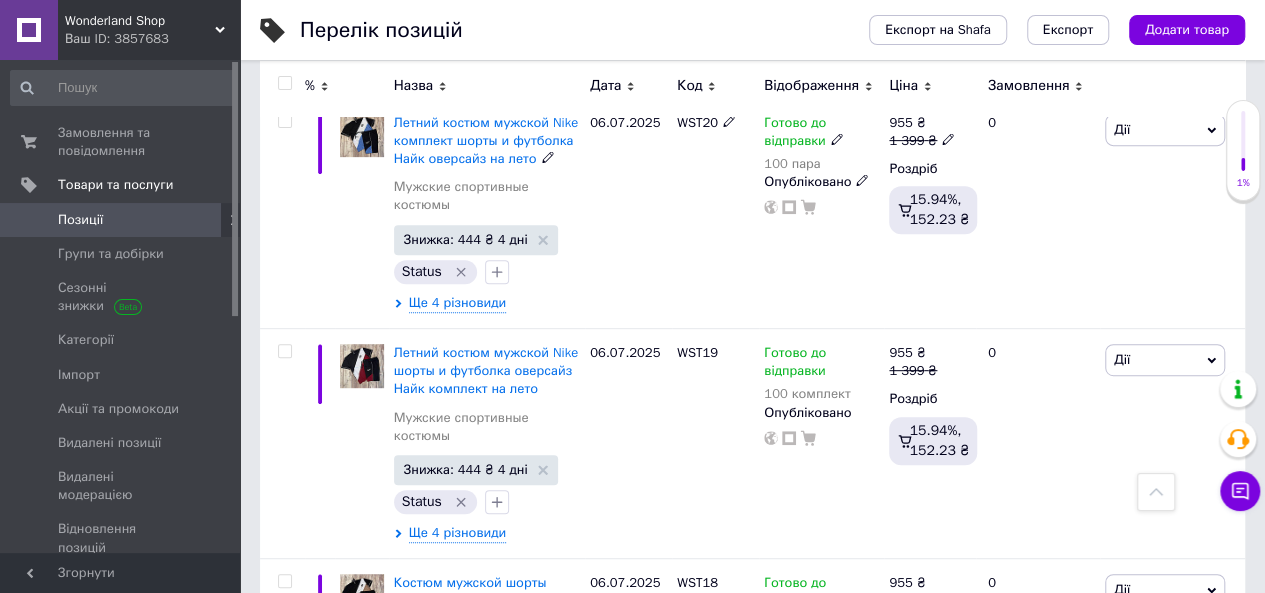 scroll, scrollTop: 166, scrollLeft: 0, axis: vertical 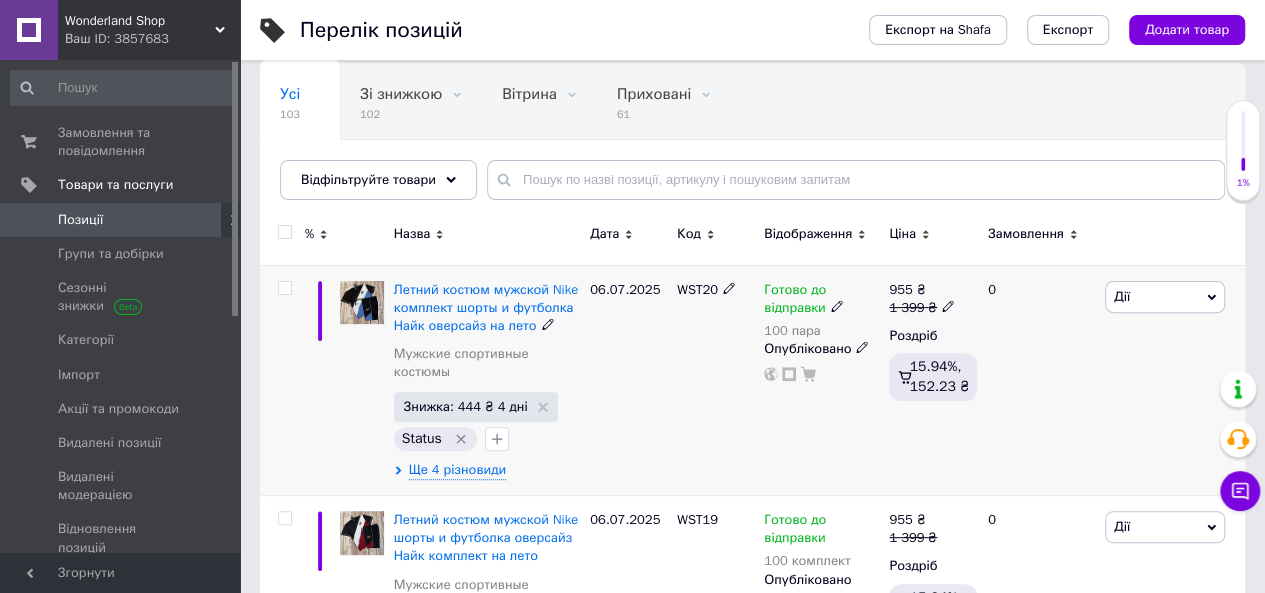 click 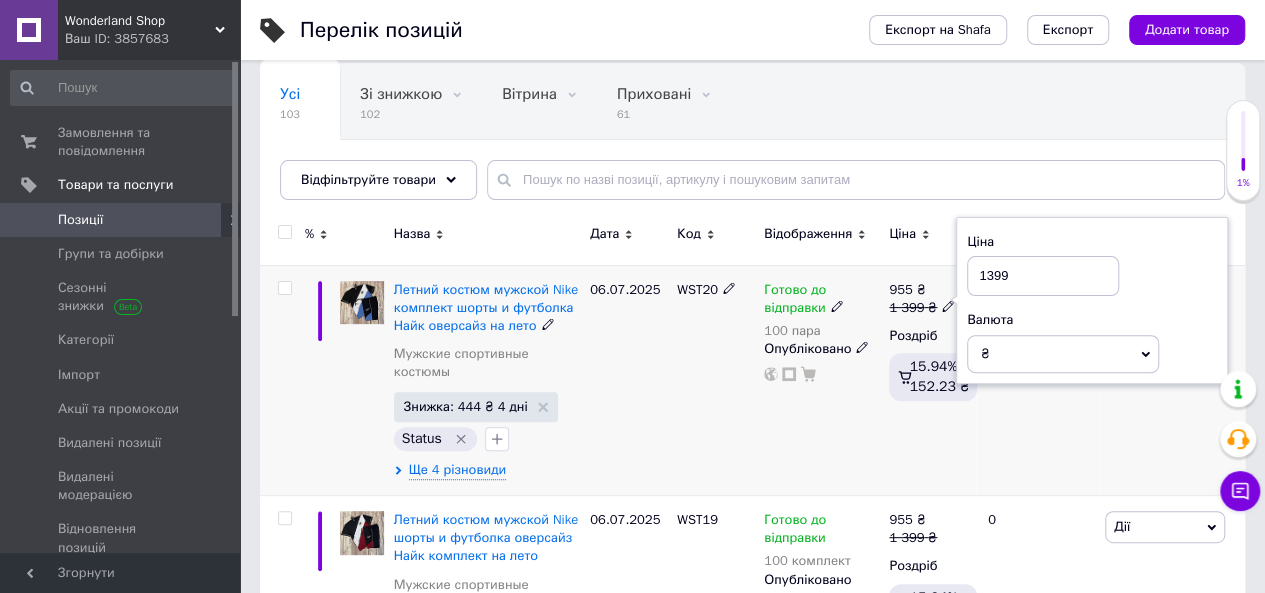 click on "Готово до відправки 100 пара Опубліковано" at bounding box center (821, 380) 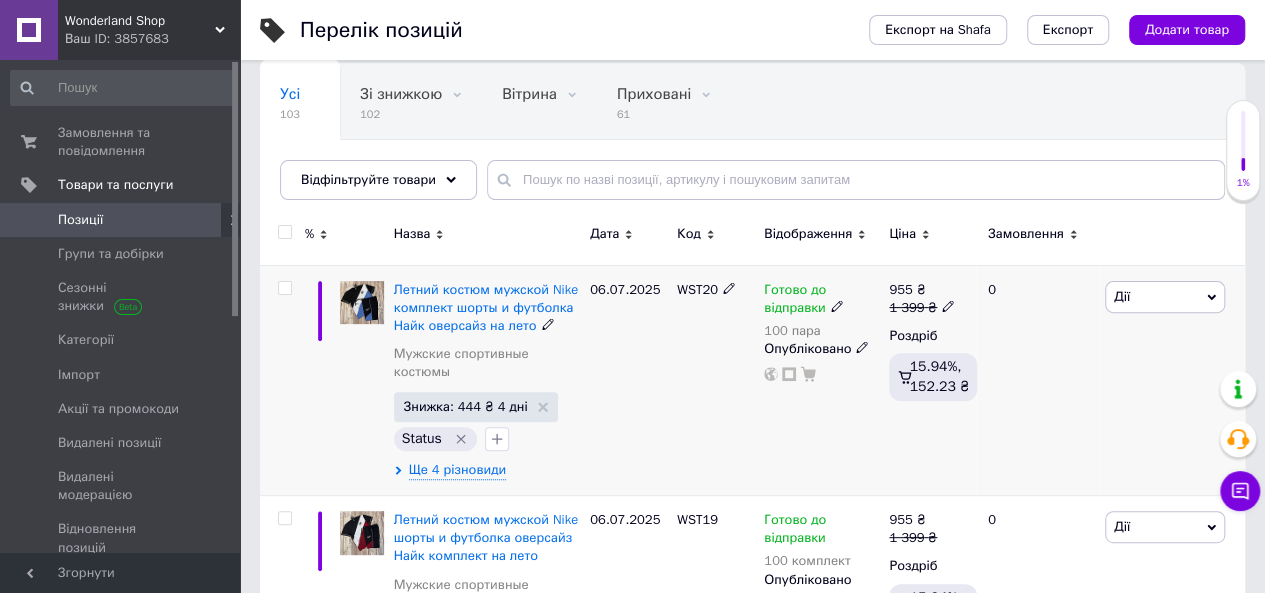 click on "Дії" at bounding box center (1165, 297) 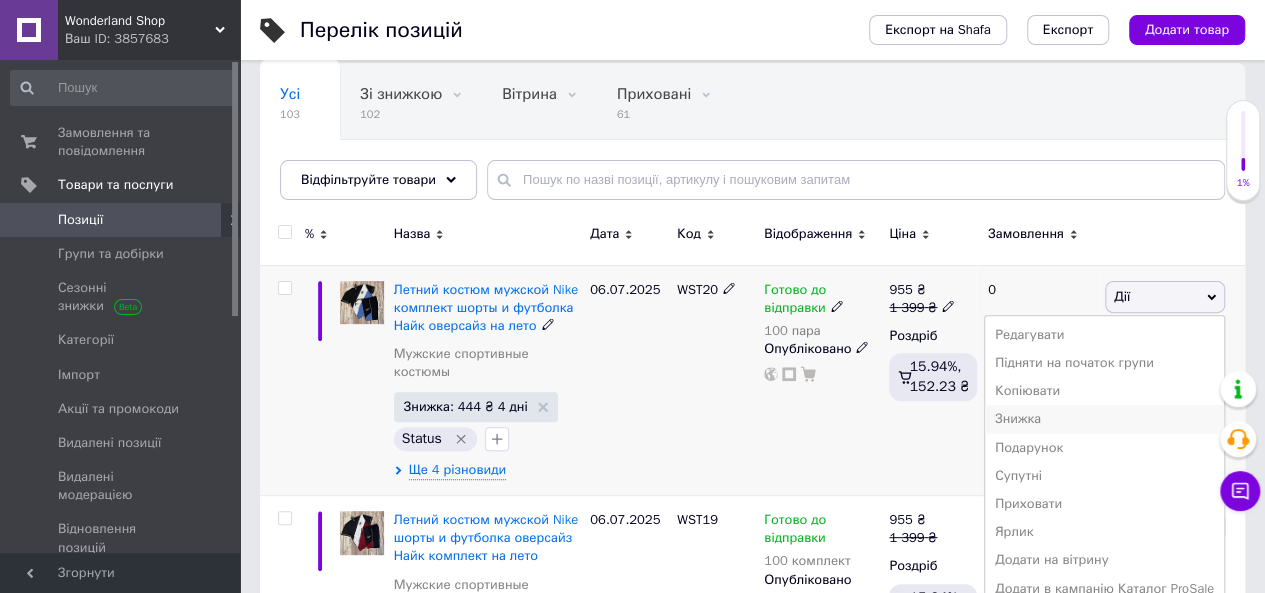 click on "Знижка" at bounding box center (1104, 419) 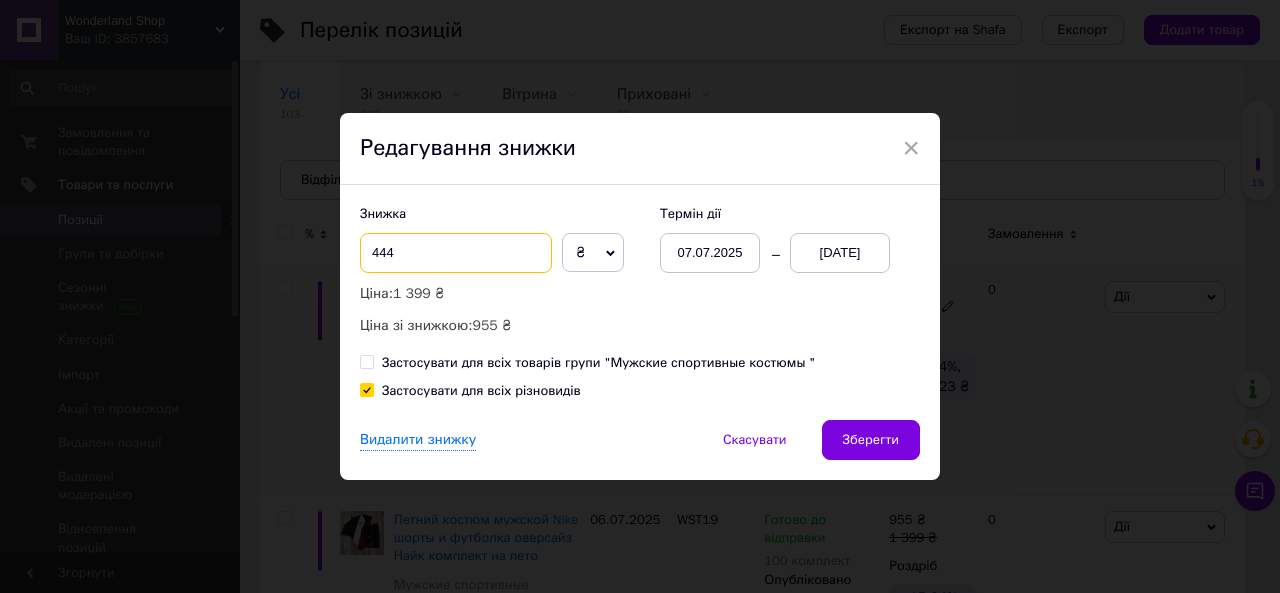 drag, startPoint x: 366, startPoint y: 253, endPoint x: 408, endPoint y: 250, distance: 42.107006 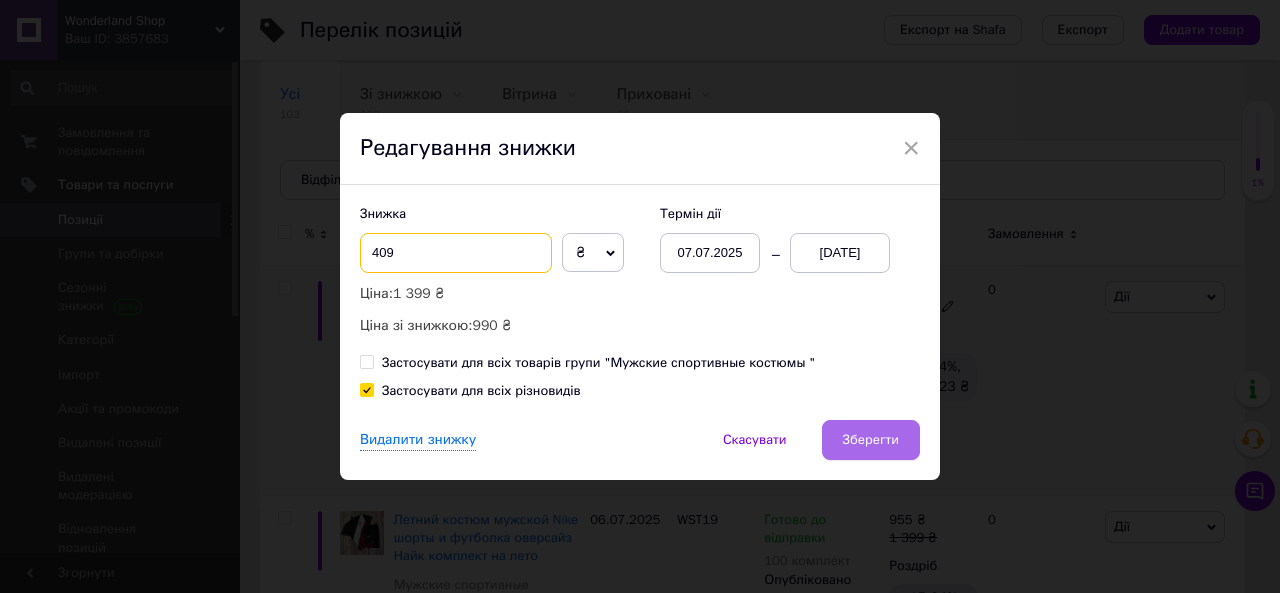 type on "409" 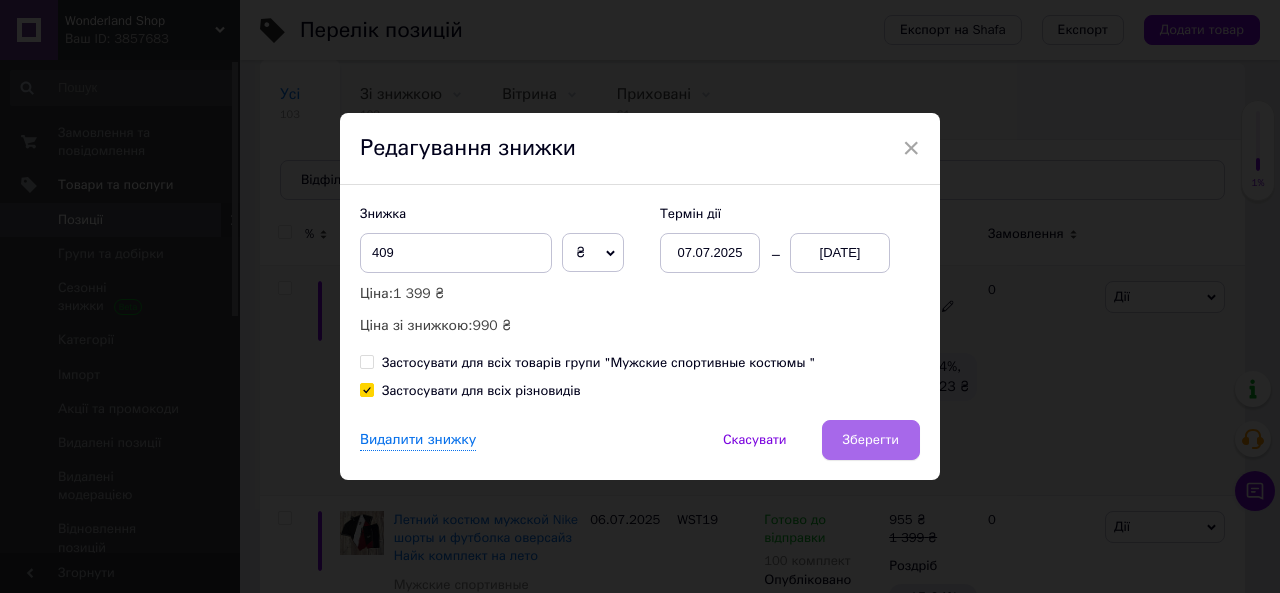 click on "Зберегти" at bounding box center (871, 440) 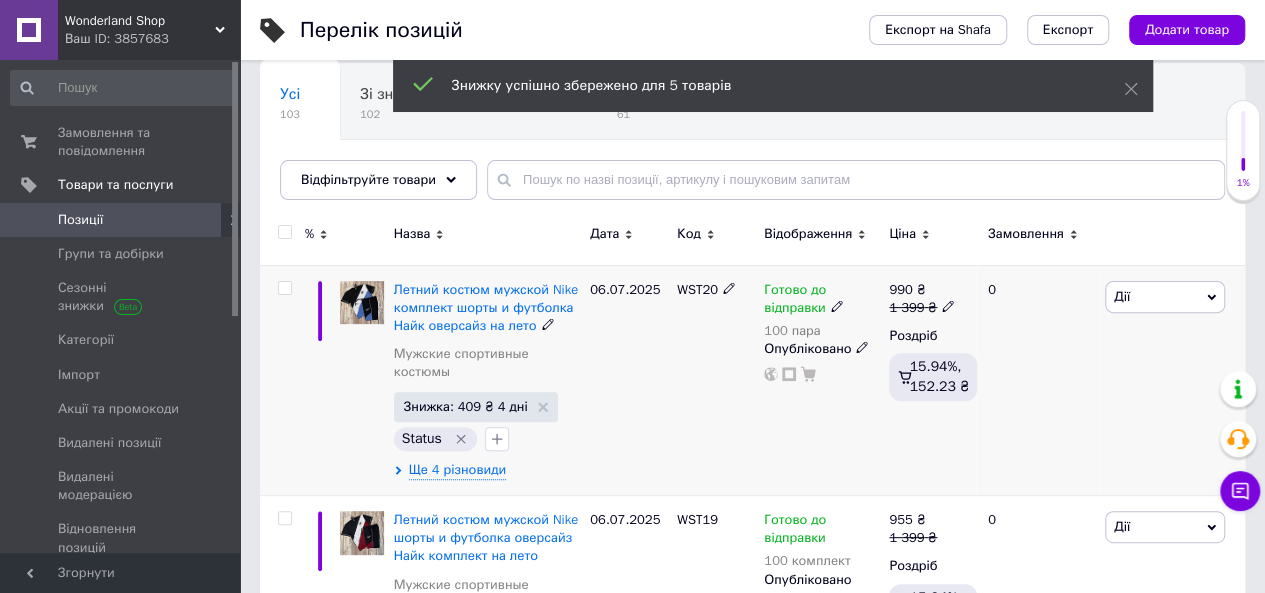 scroll, scrollTop: 333, scrollLeft: 0, axis: vertical 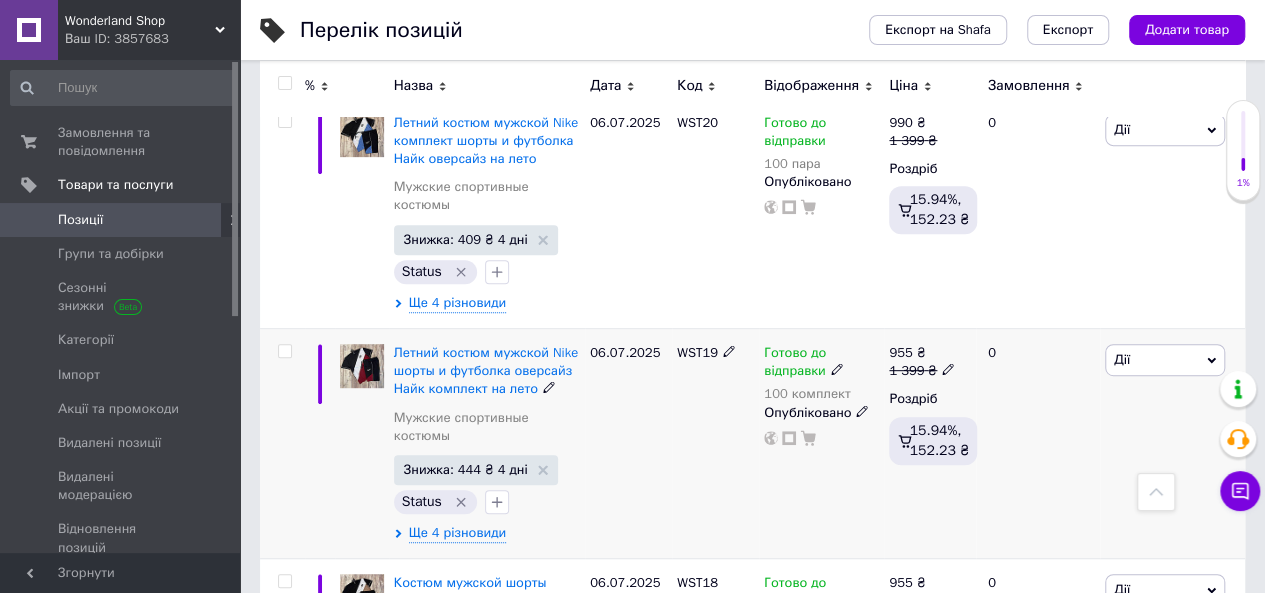 click on "Дії" at bounding box center [1165, 360] 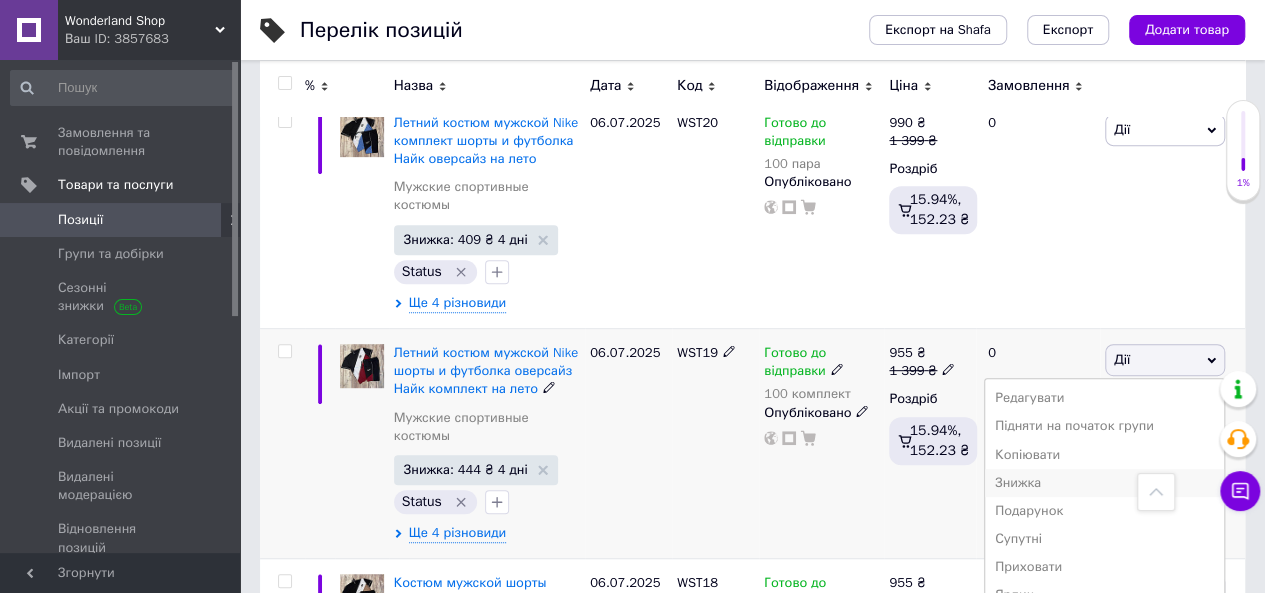 click on "Знижка" at bounding box center (1104, 483) 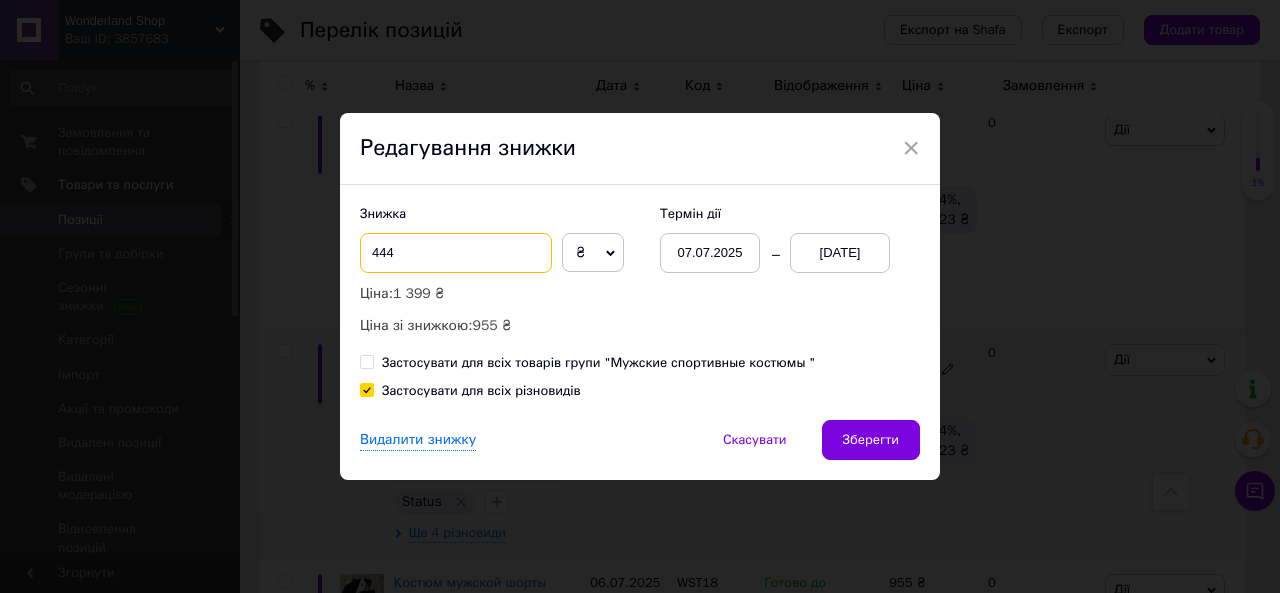 drag, startPoint x: 421, startPoint y: 249, endPoint x: 356, endPoint y: 253, distance: 65.12296 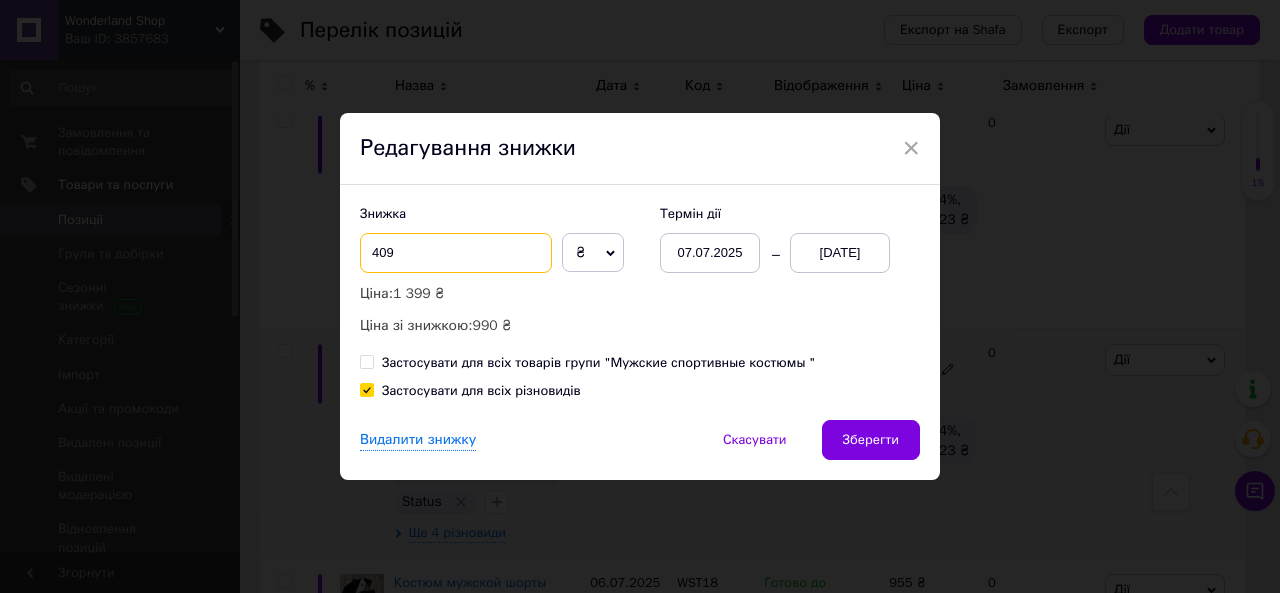 type on "409" 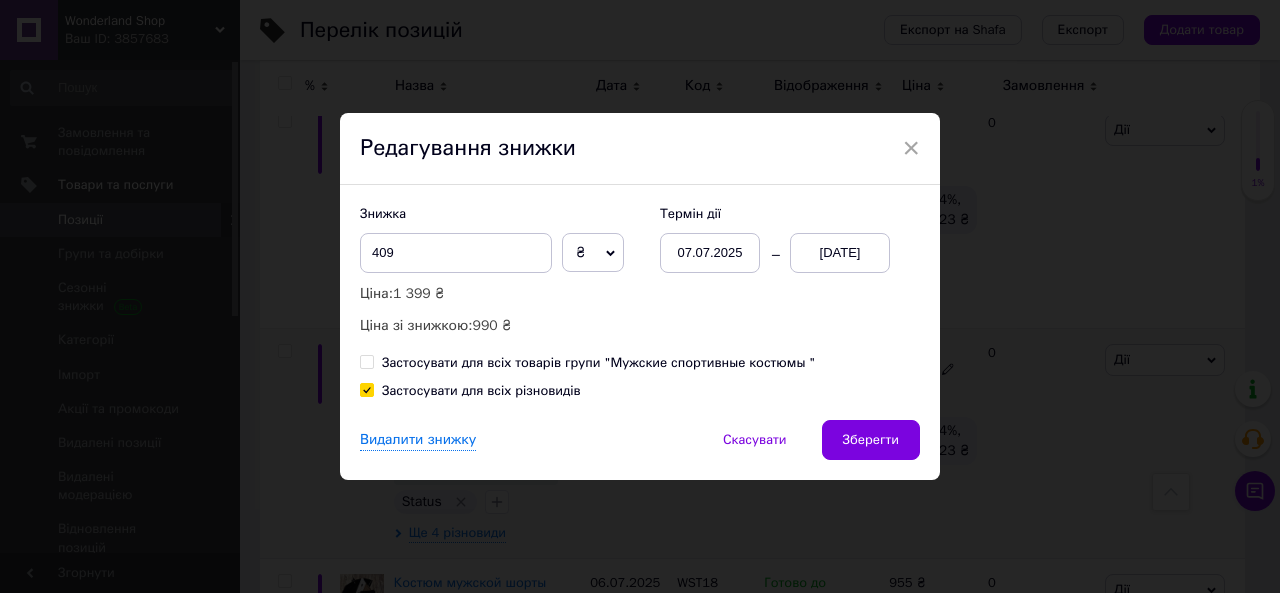 click on "Видалити знижку   Скасувати   Зберегти" at bounding box center [640, 450] 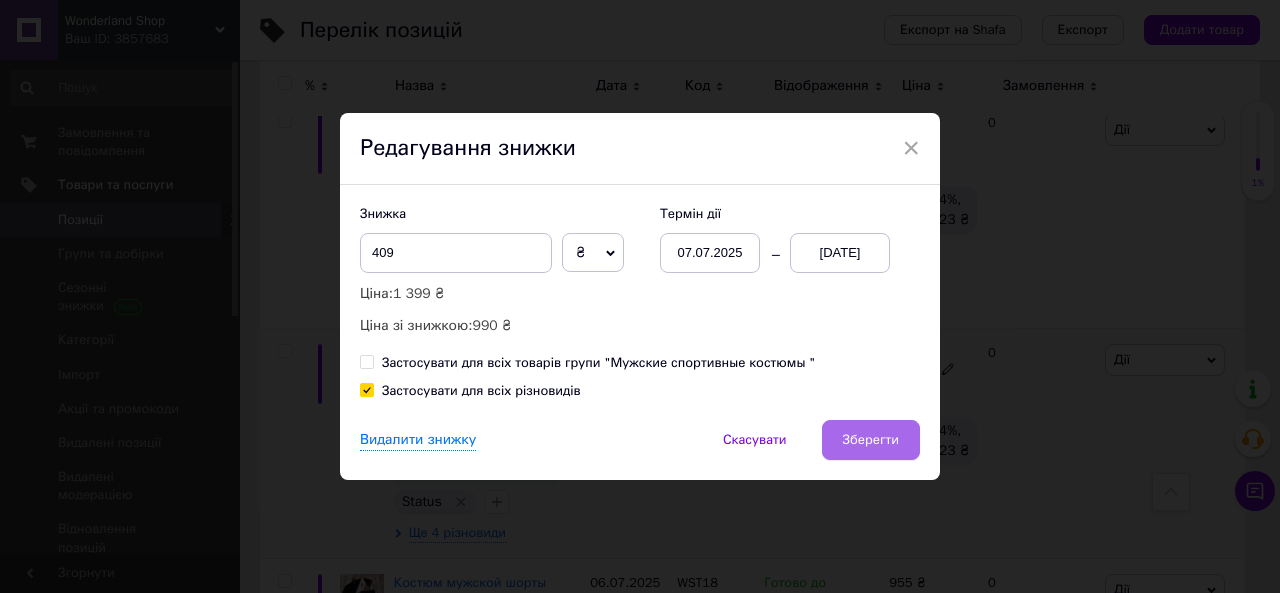 click on "Зберегти" at bounding box center [871, 440] 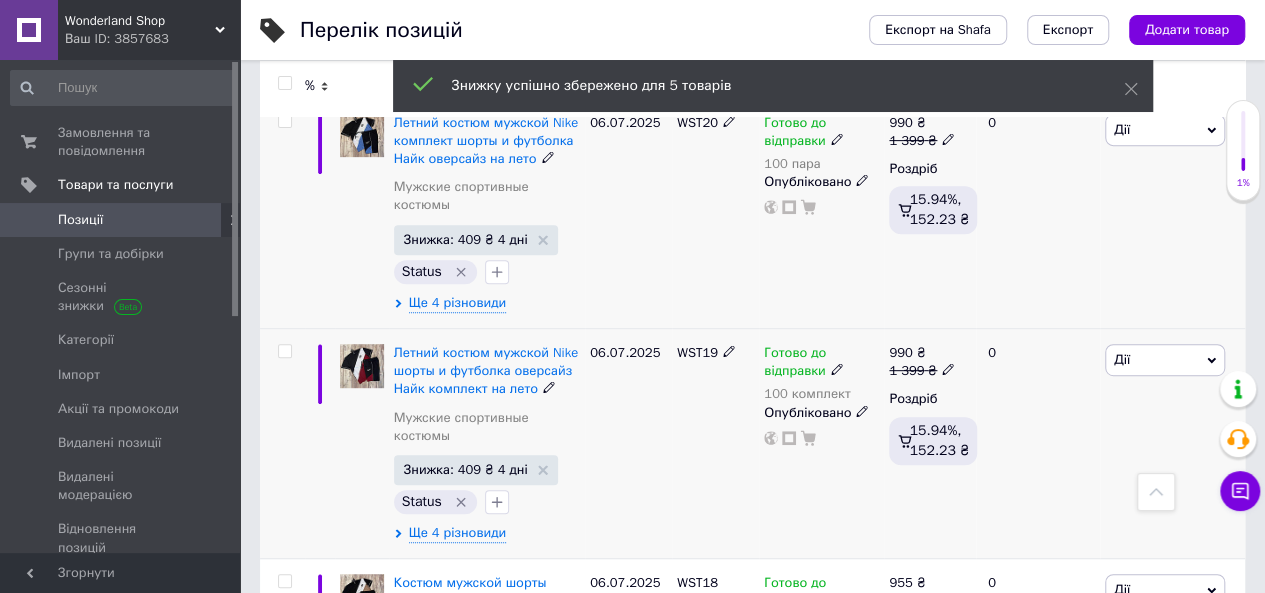 scroll, scrollTop: 666, scrollLeft: 0, axis: vertical 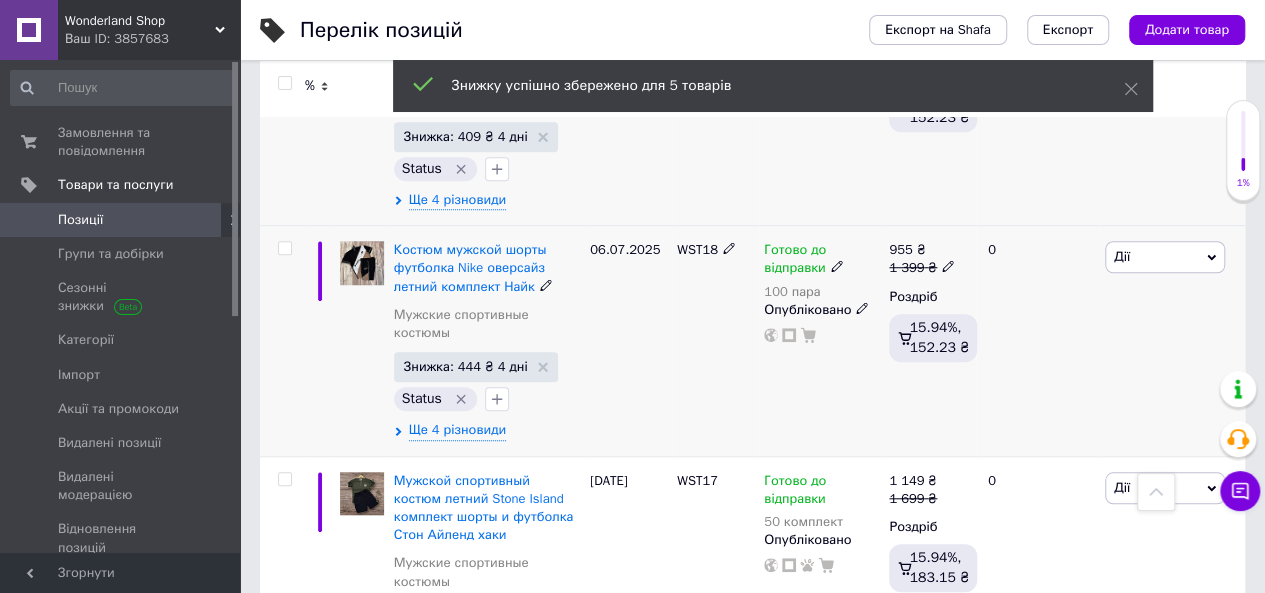 click on "Дії" at bounding box center [1165, 257] 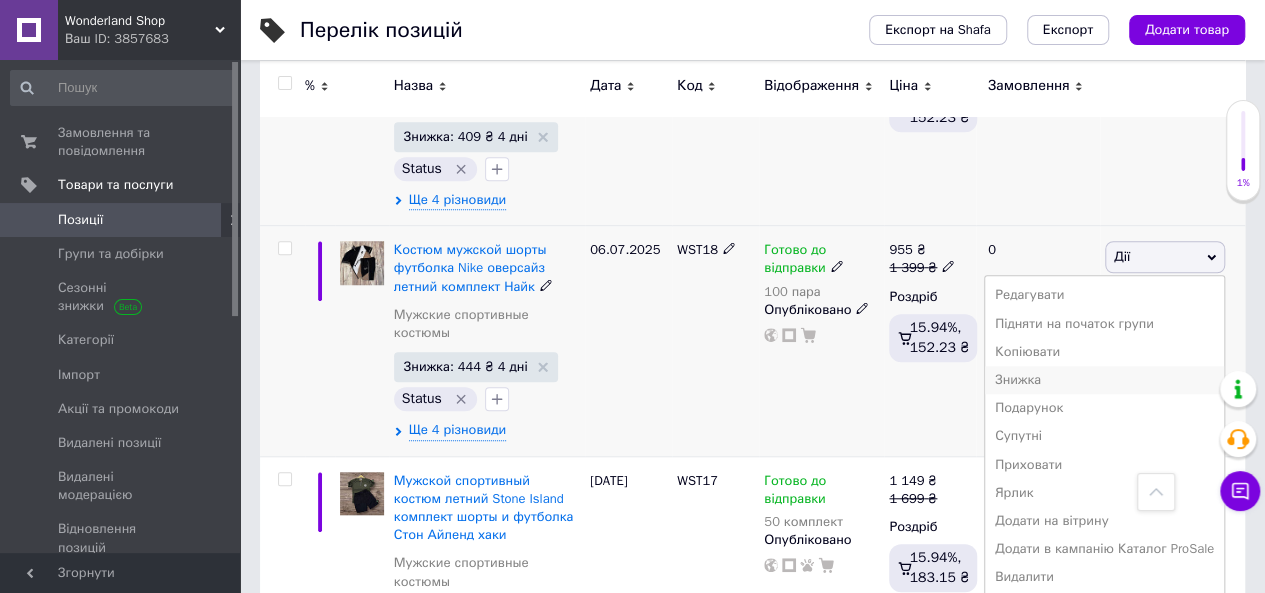 click on "Знижка" at bounding box center [1104, 380] 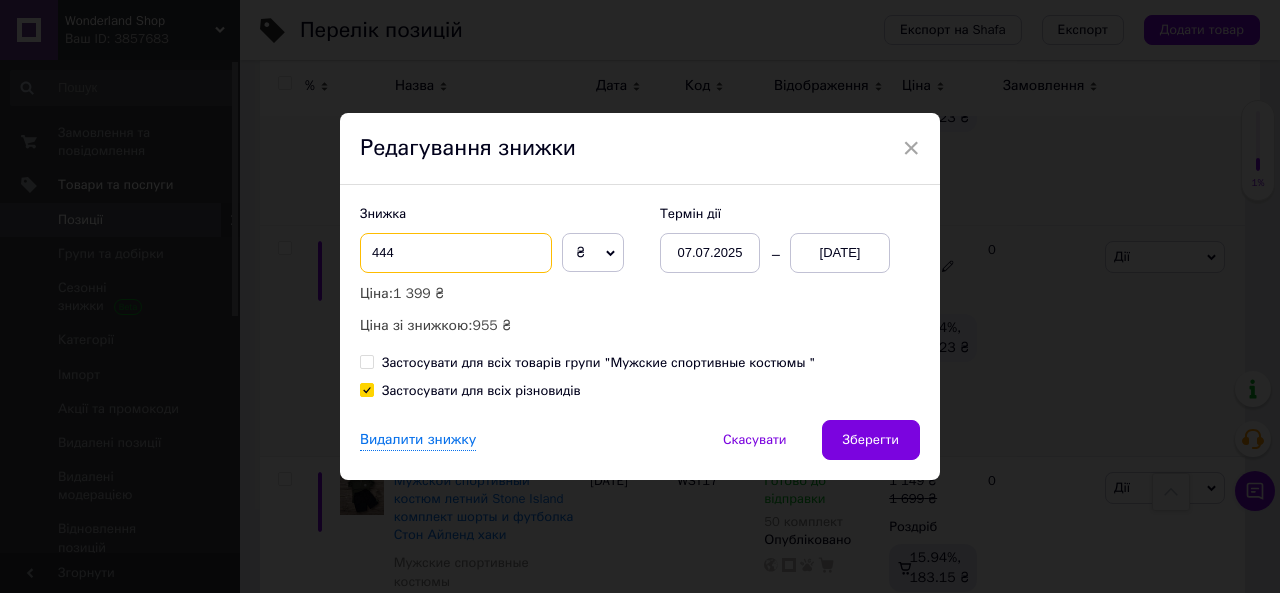 drag, startPoint x: 377, startPoint y: 255, endPoint x: 366, endPoint y: 255, distance: 11 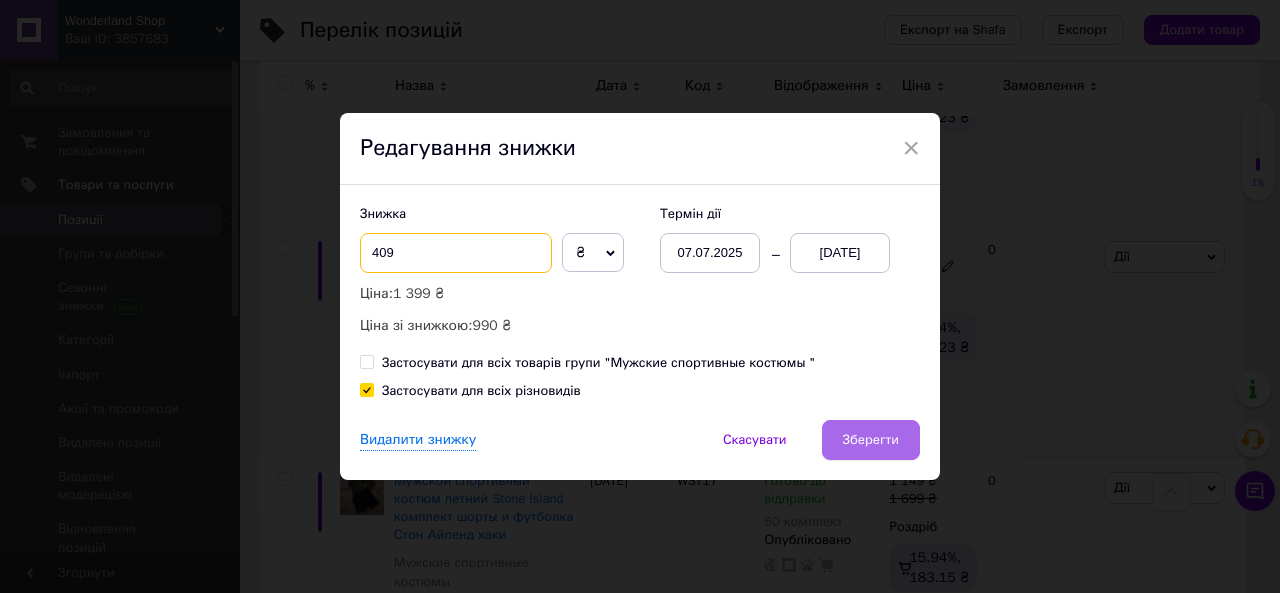 type on "409" 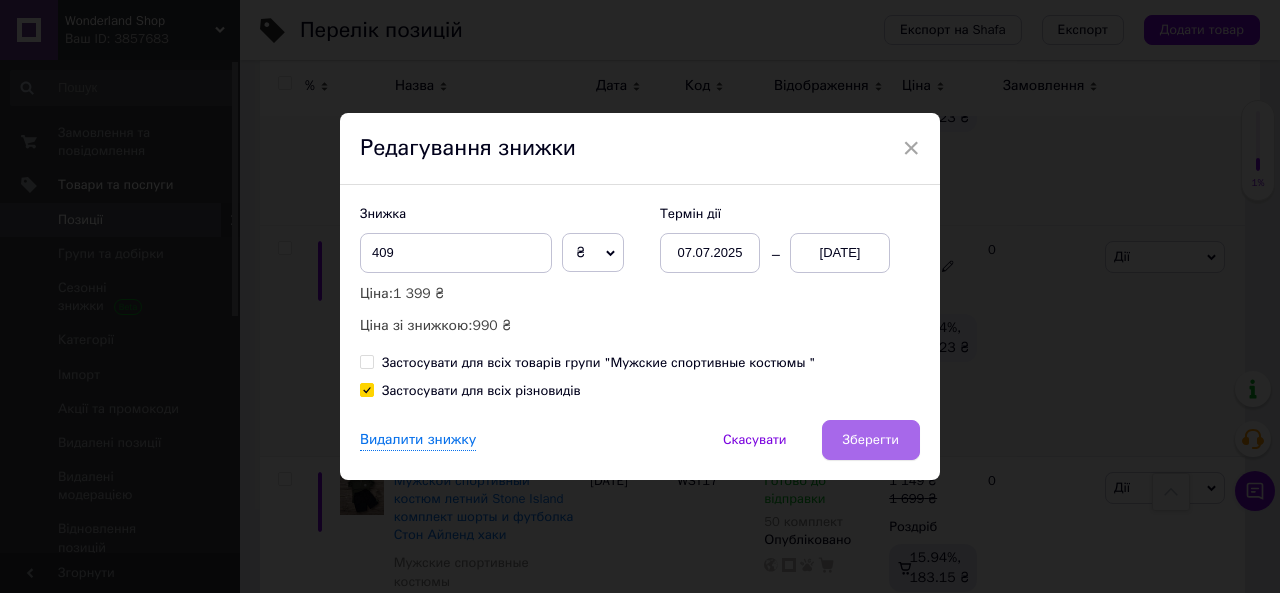 click on "Зберегти" at bounding box center [871, 440] 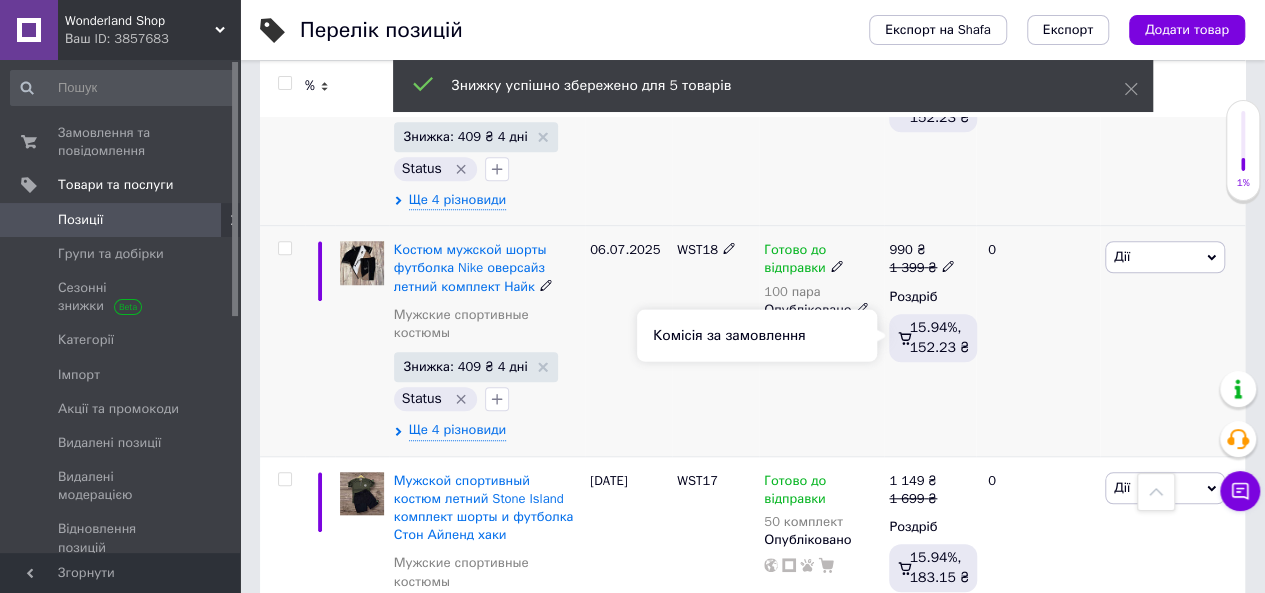 scroll, scrollTop: 0, scrollLeft: 0, axis: both 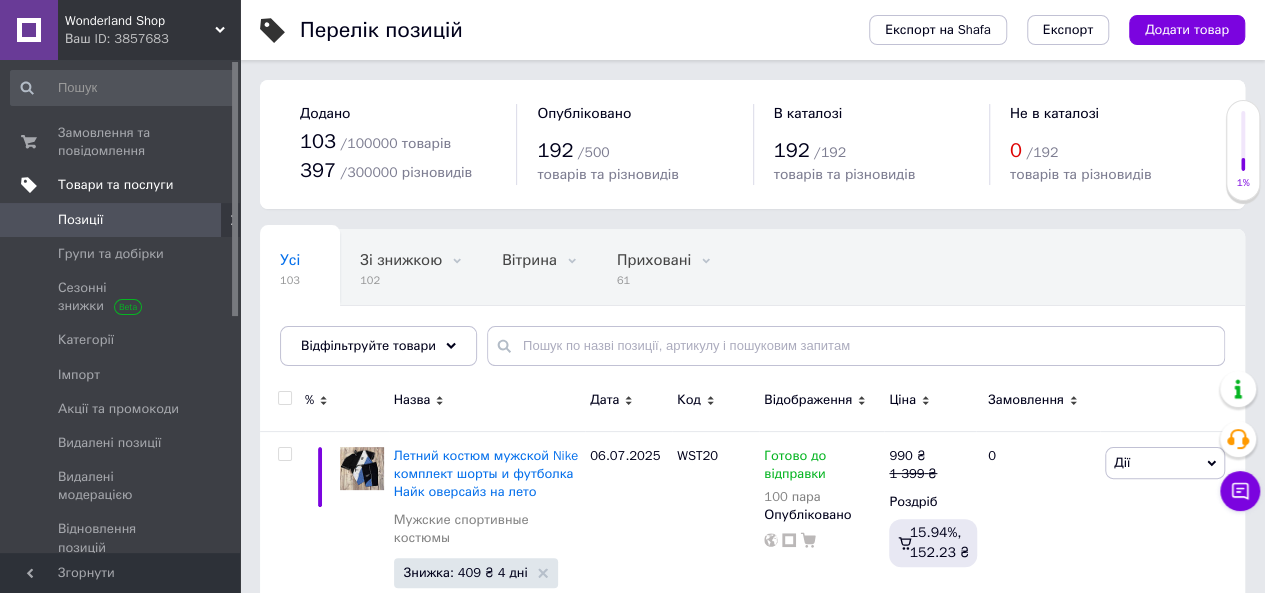 click on "Товари та послуги" at bounding box center [115, 185] 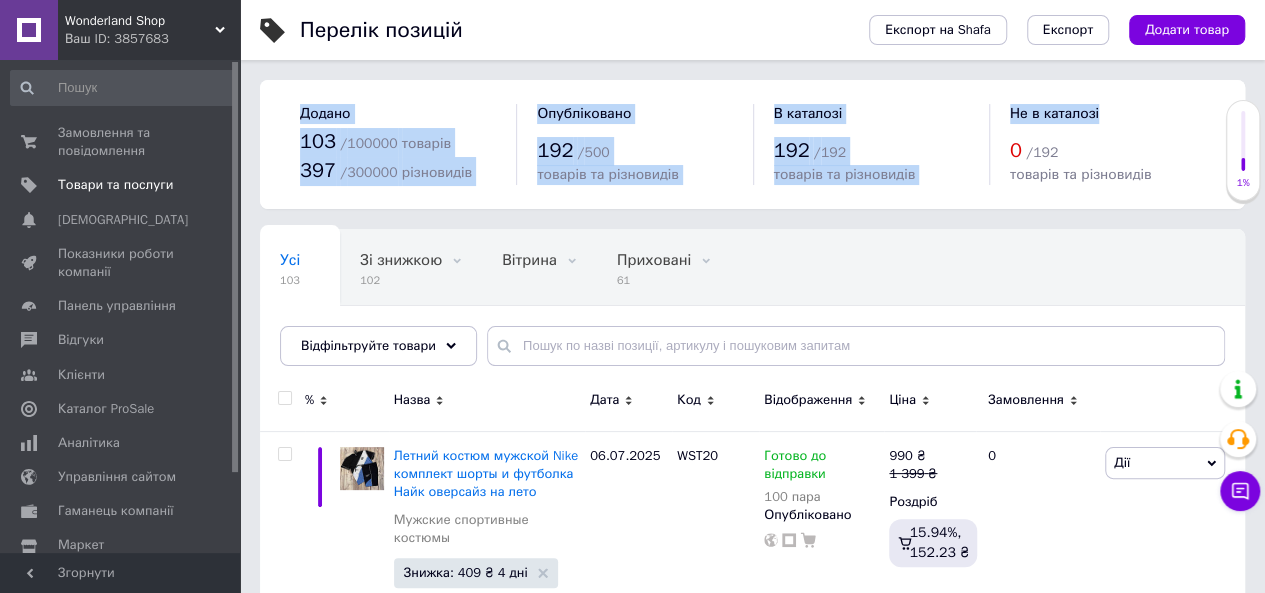 click on "Wonderland Shop Ваш ID: 3857683 Сайт Wonderland Shop Кабінет покупця Перевірити стан системи Сторінка на порталі Довідка Вийти Замовлення та повідомлення 0 0 Товари та послуги Сповіщення 0 0 Показники роботи компанії Панель управління Відгуки Клієнти Каталог ProSale Аналітика Управління сайтом Гаманець компанії Маркет Налаштування Тарифи та рахунки Prom топ Згорнути
Перелік позицій Експорт на Shafa Експорт Додати товар Додано 103   / 100000   товарів 397   / 300000   різновидів Опубліковано 192   / 500 товарів та різновидів В каталозі" at bounding box center (632, 2746) 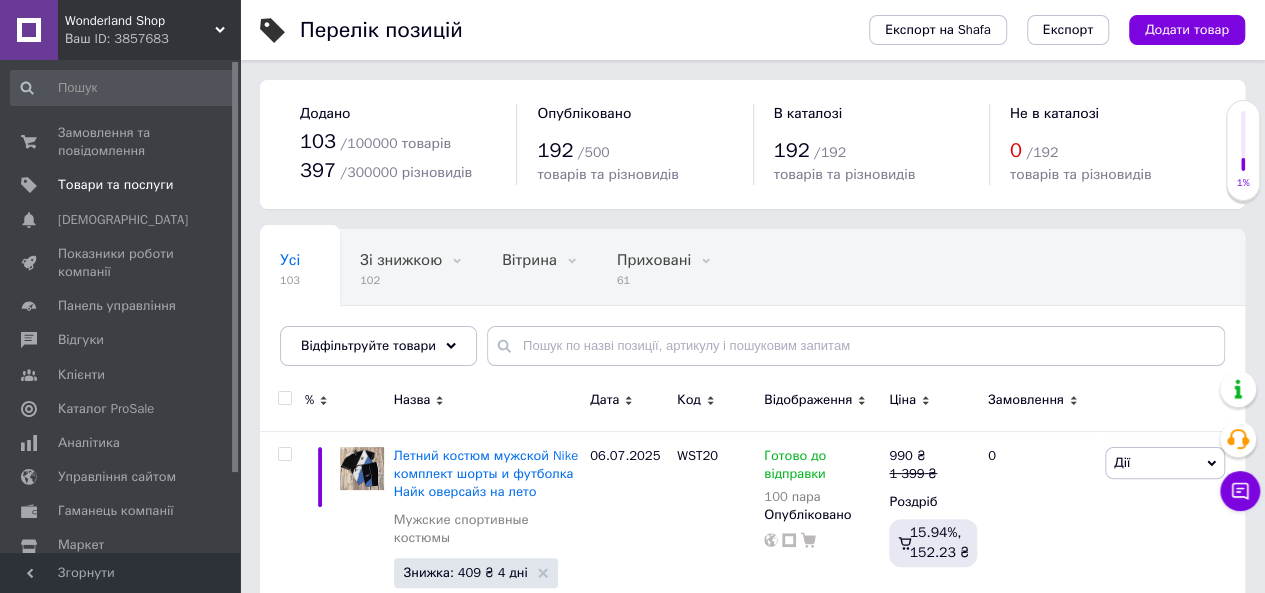 click on "Усі 103 Зі знижкою 102 Видалити Редагувати Вітрина 0 Видалити Редагувати Приховані 61 Видалити Редагувати Опубліковані 42 Видалити Редагувати Ok Відфільтровано...  Зберегти" at bounding box center (752, 307) 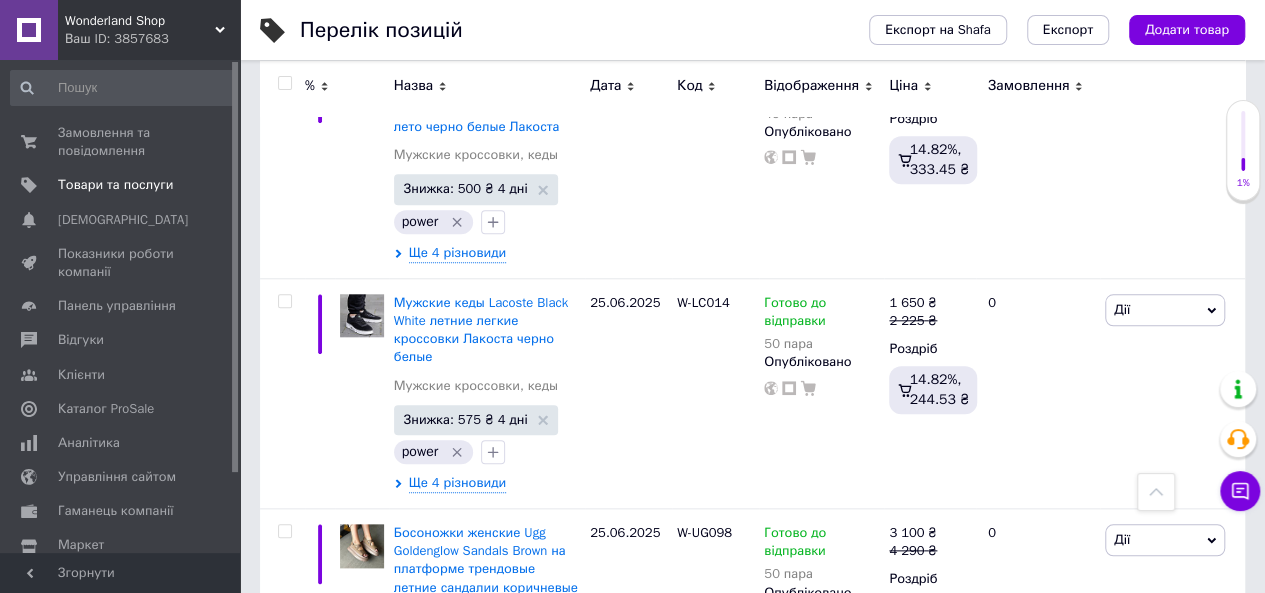 click on "6" at bounding box center [461, 798] 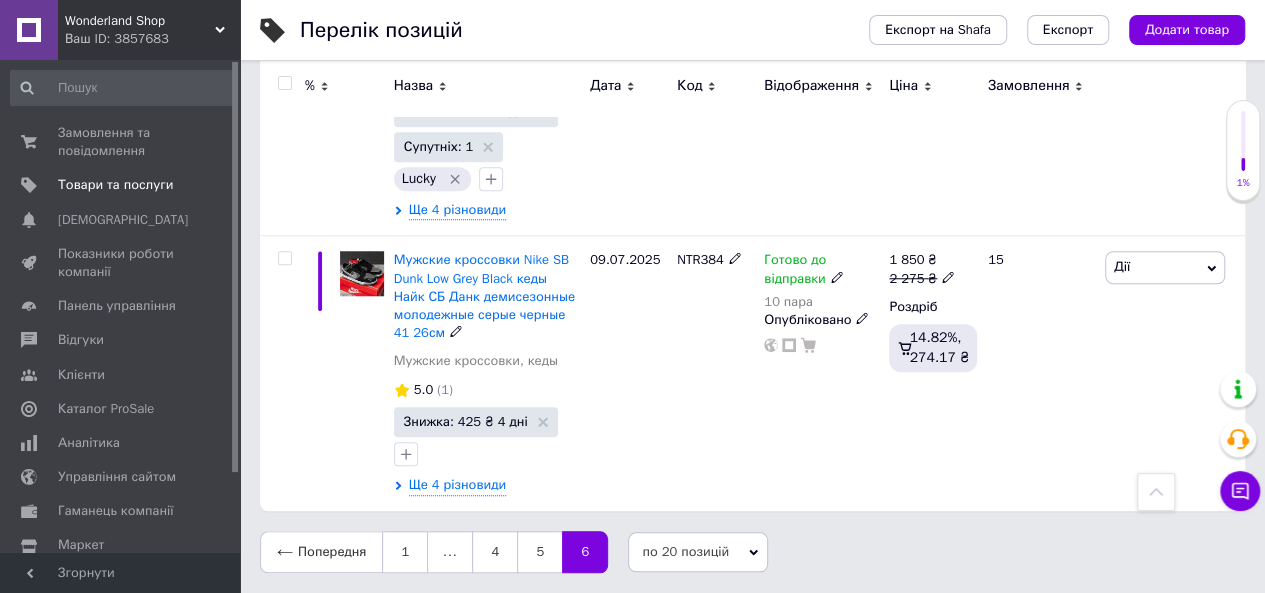 scroll, scrollTop: 732, scrollLeft: 0, axis: vertical 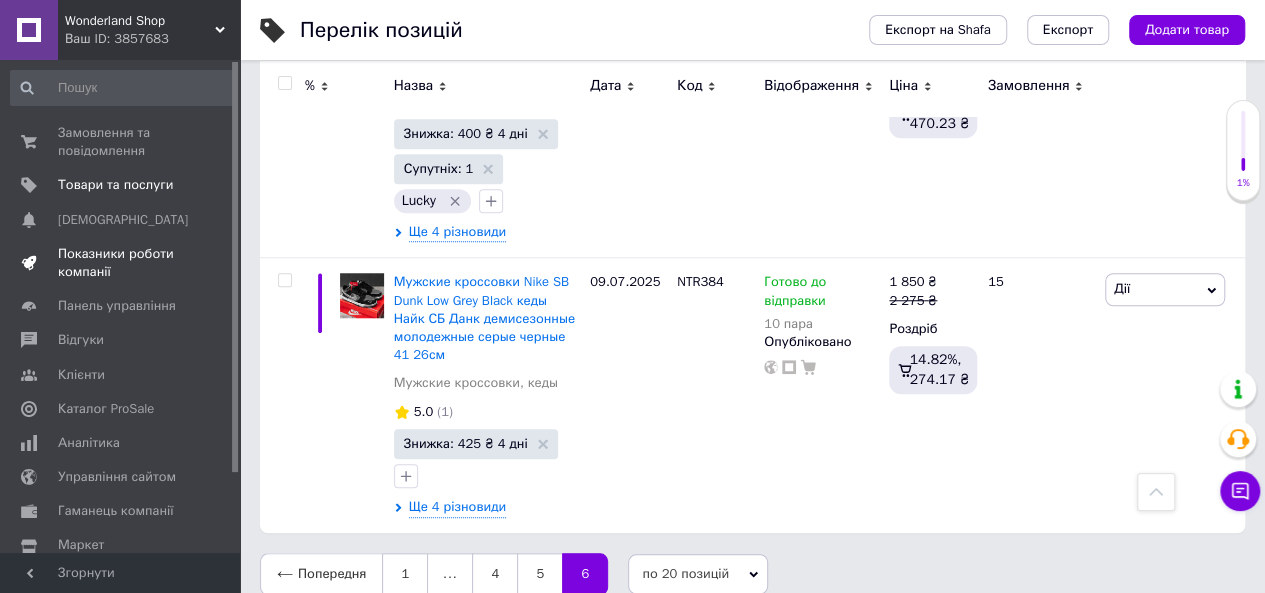 click on "Показники роботи компанії" at bounding box center (121, 263) 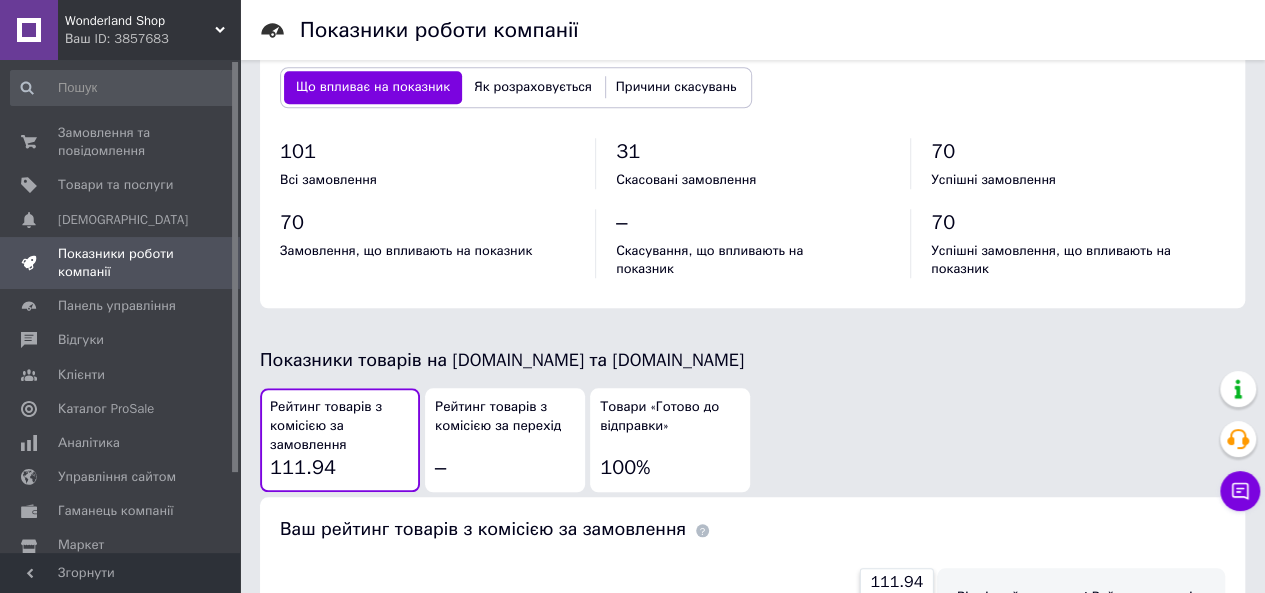 scroll, scrollTop: 1000, scrollLeft: 0, axis: vertical 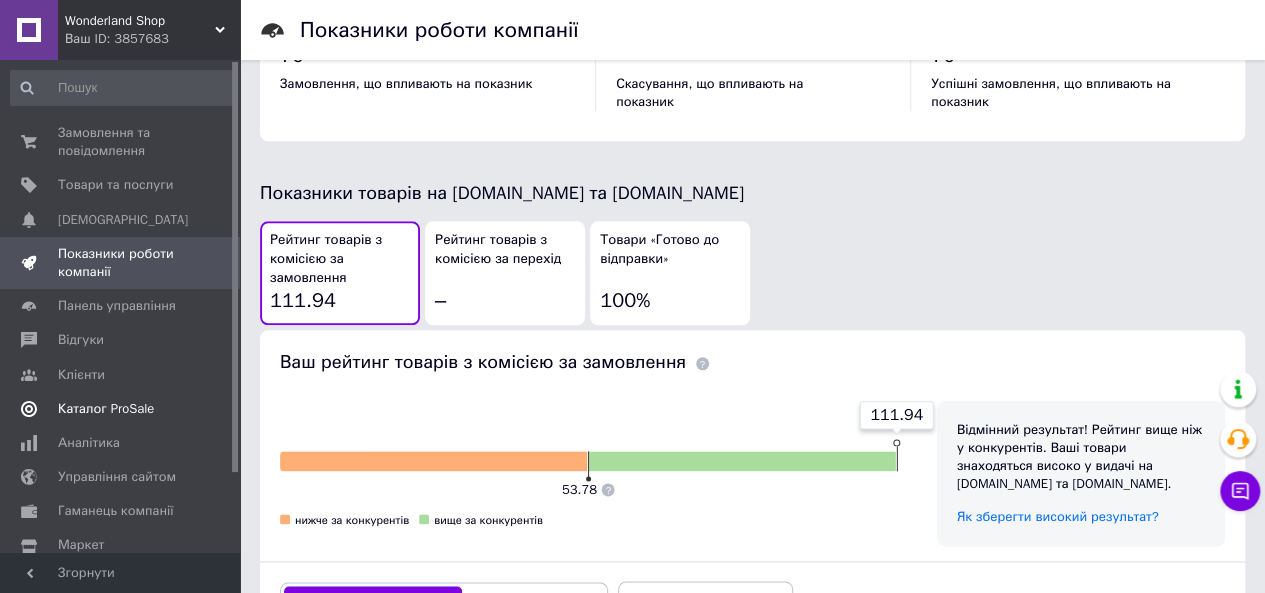 click on "Каталог ProSale" at bounding box center (106, 409) 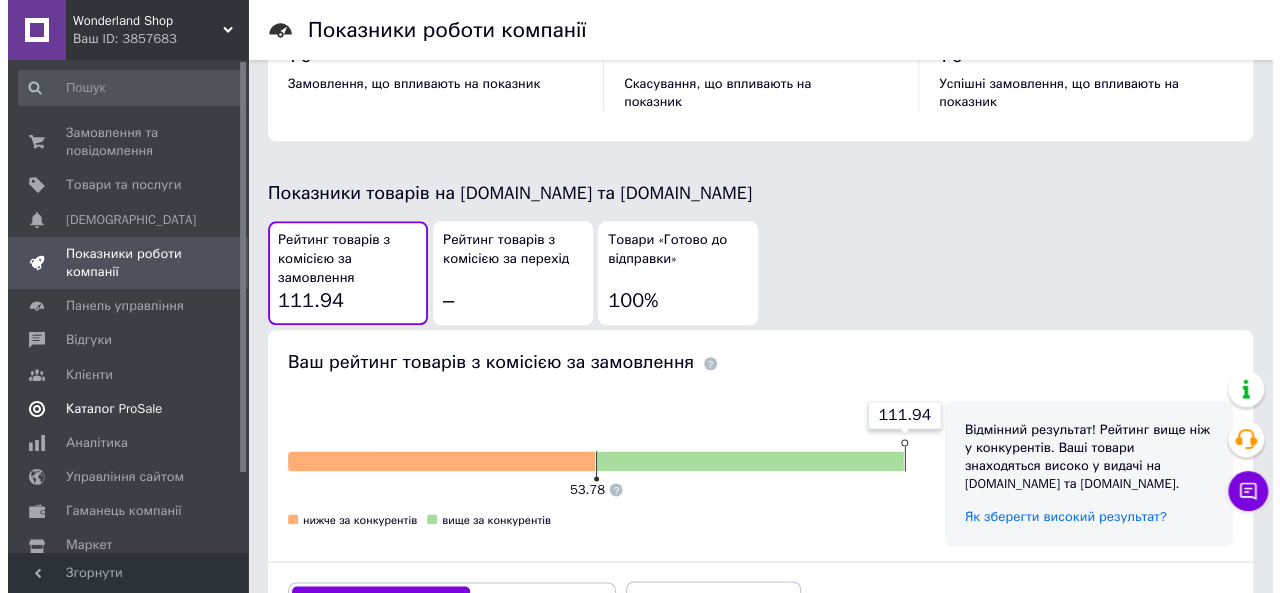 scroll, scrollTop: 0, scrollLeft: 0, axis: both 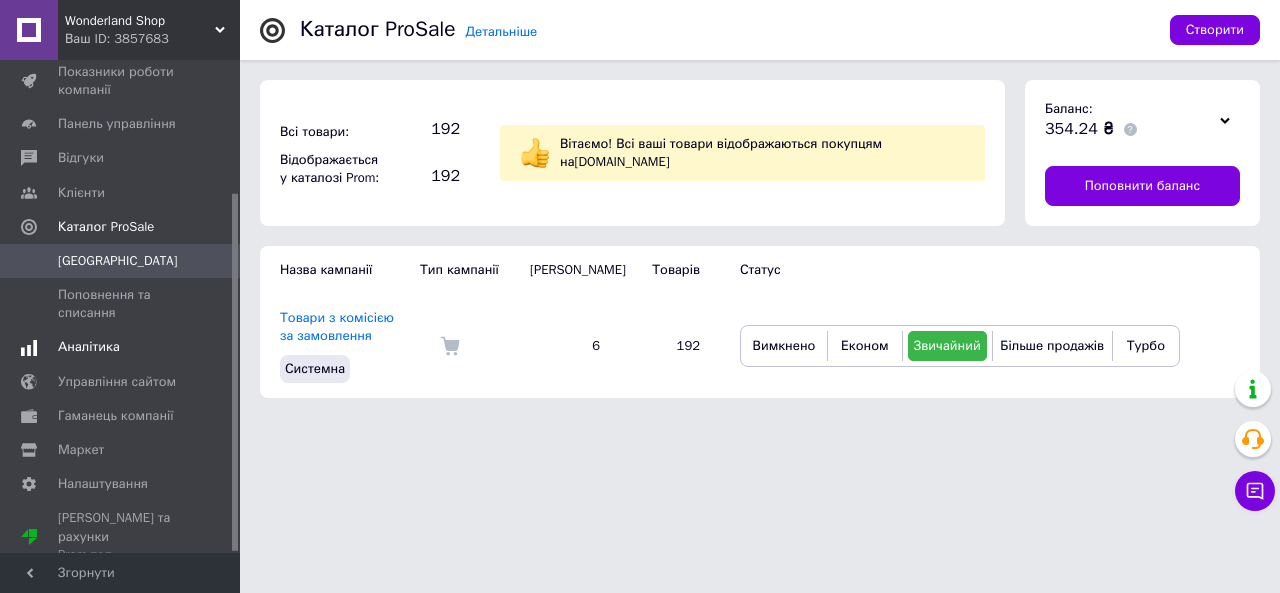 click on "Аналітика" at bounding box center (89, 347) 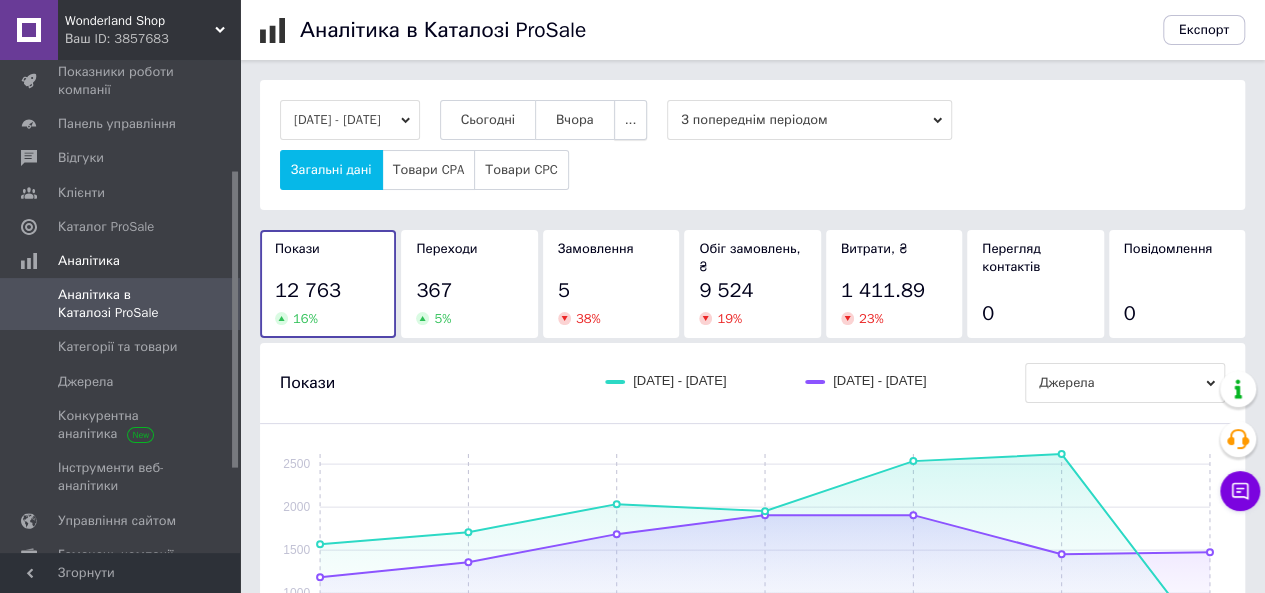 click on "..." at bounding box center [631, 120] 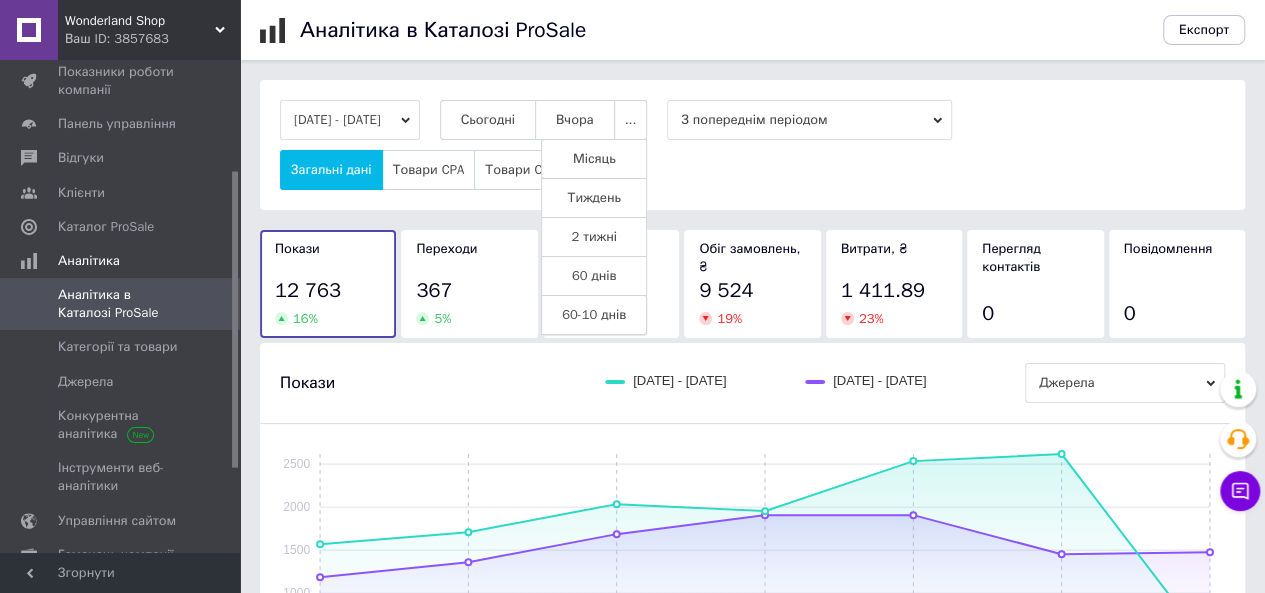 click on "60-10 днів" at bounding box center (594, 315) 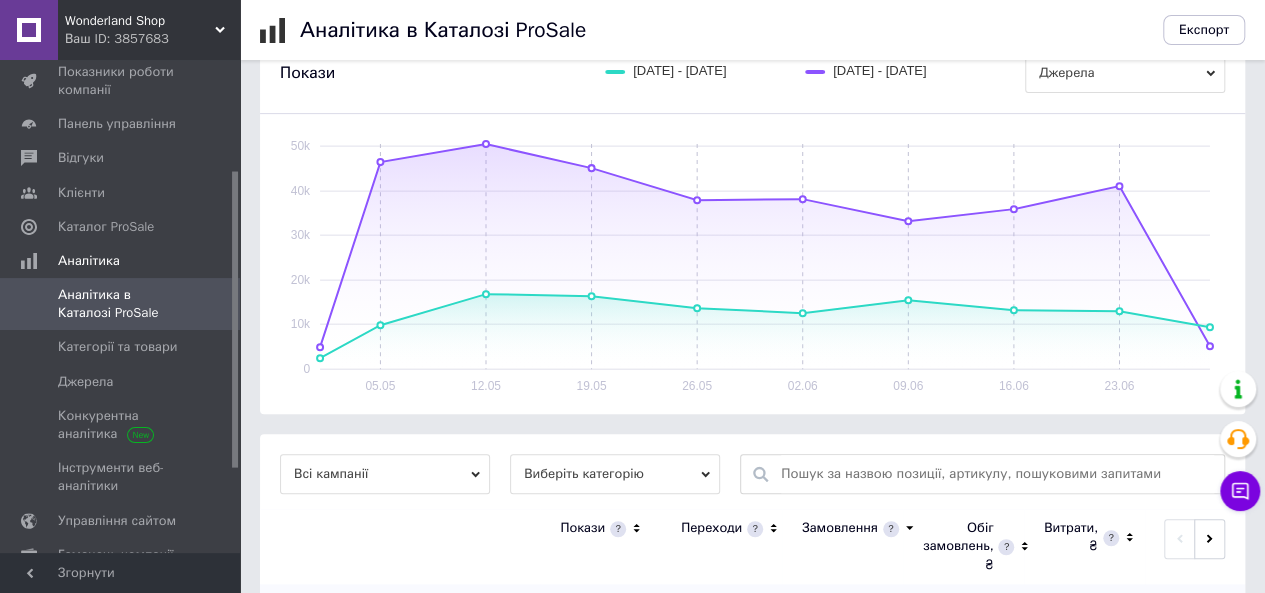 scroll, scrollTop: 425, scrollLeft: 0, axis: vertical 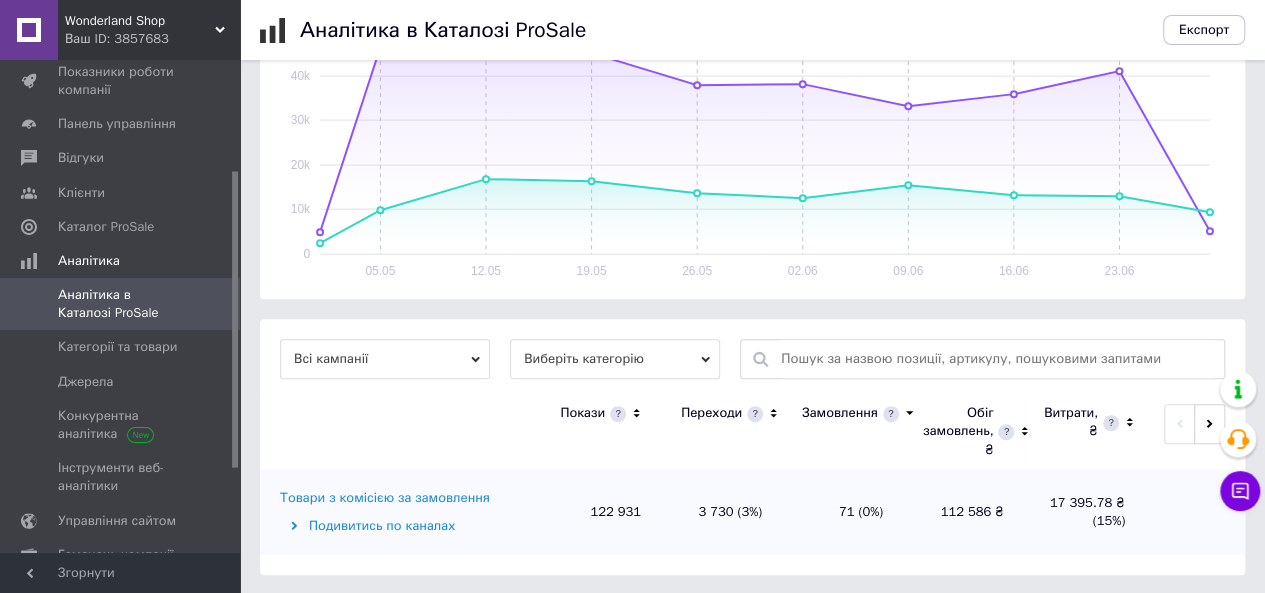 click on "Товари з комісією за замовлення" at bounding box center (385, 498) 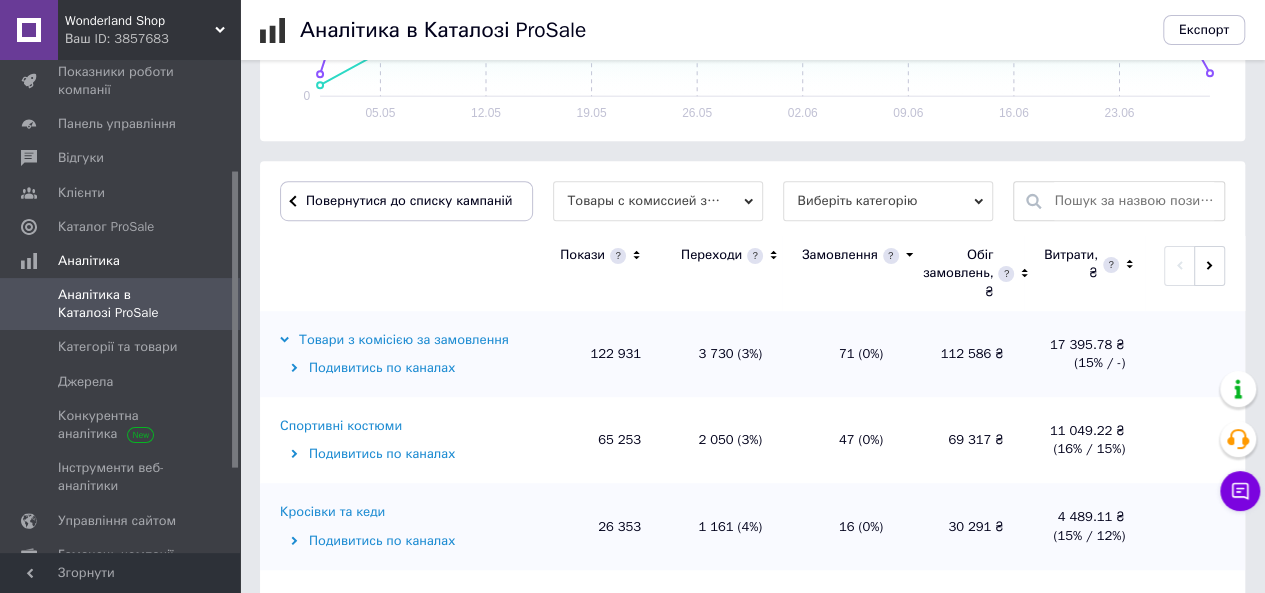scroll, scrollTop: 668, scrollLeft: 0, axis: vertical 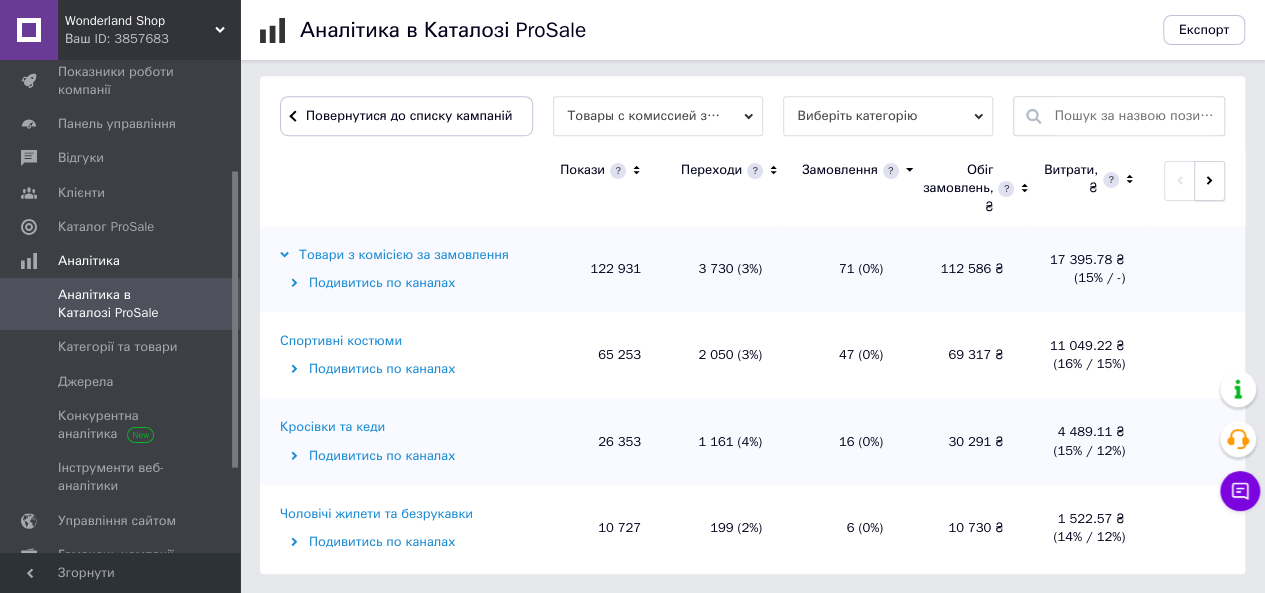 click at bounding box center [1209, 181] 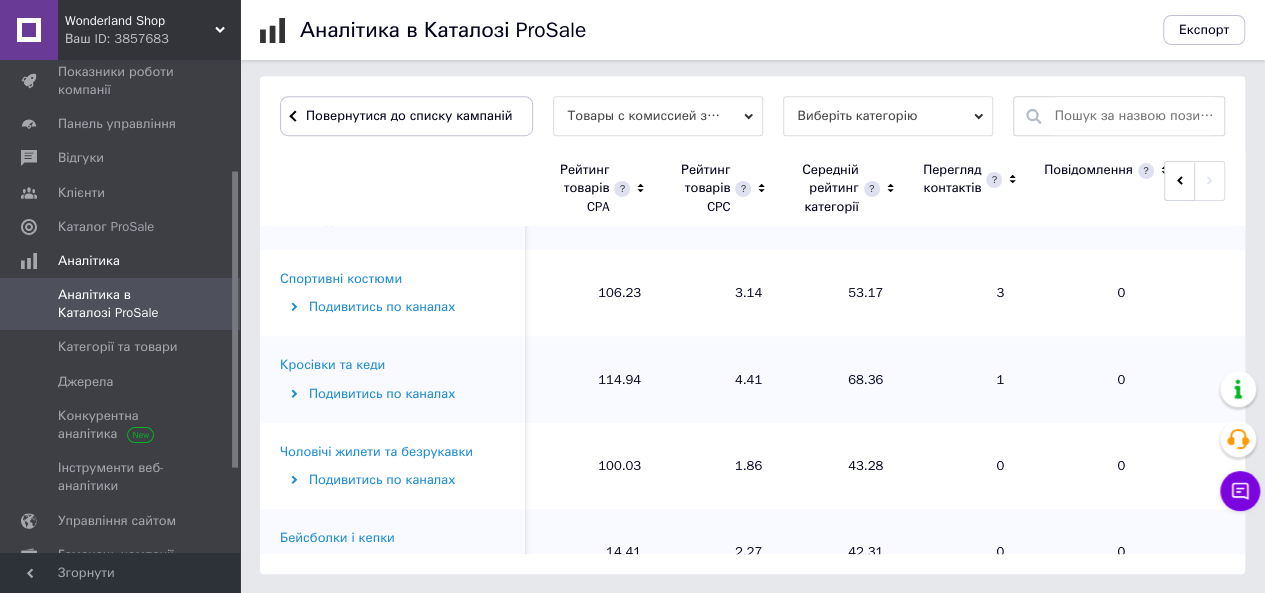 scroll, scrollTop: 0, scrollLeft: 0, axis: both 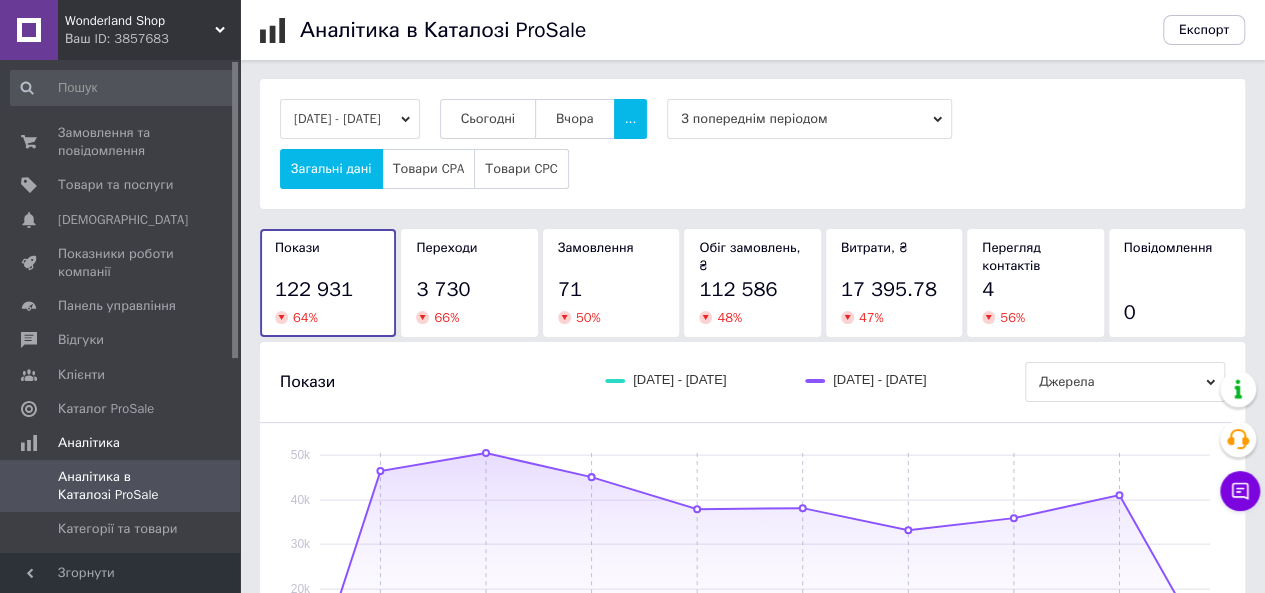click at bounding box center [29, 30] 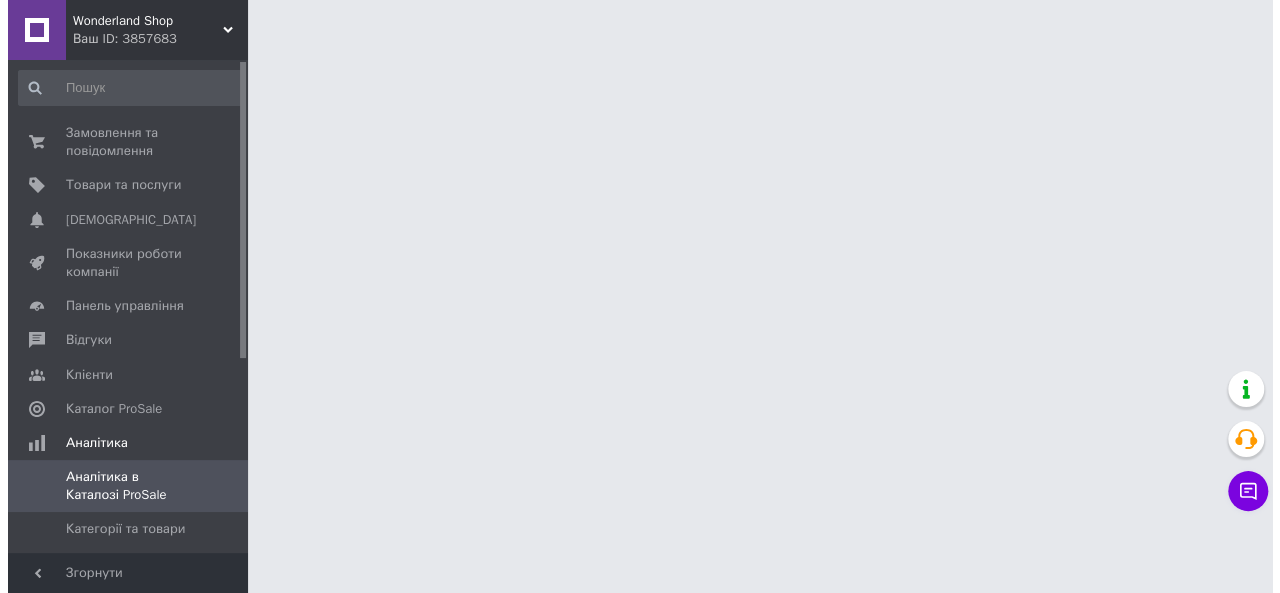 scroll, scrollTop: 0, scrollLeft: 0, axis: both 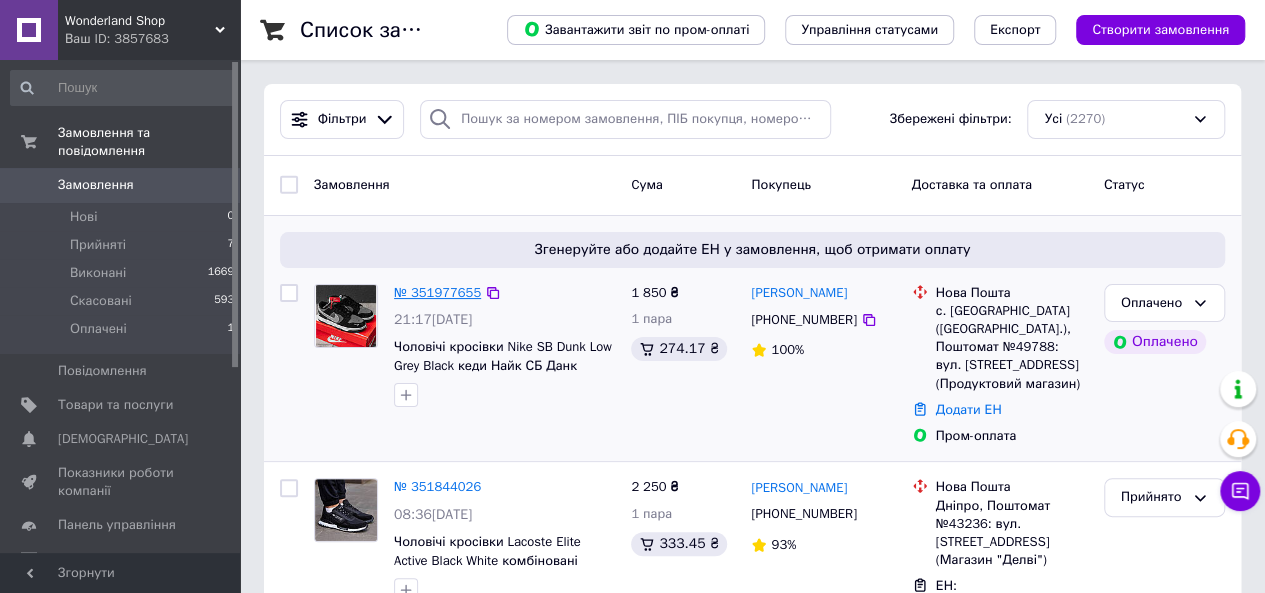 click on "№ 351977655" at bounding box center [437, 292] 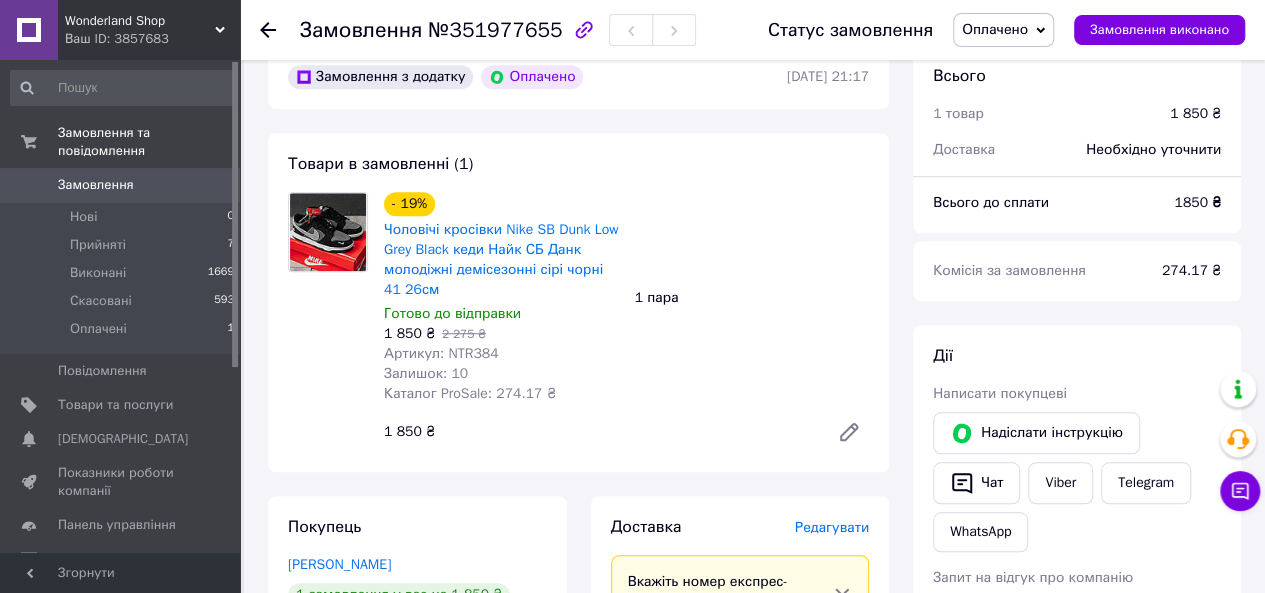 scroll, scrollTop: 833, scrollLeft: 0, axis: vertical 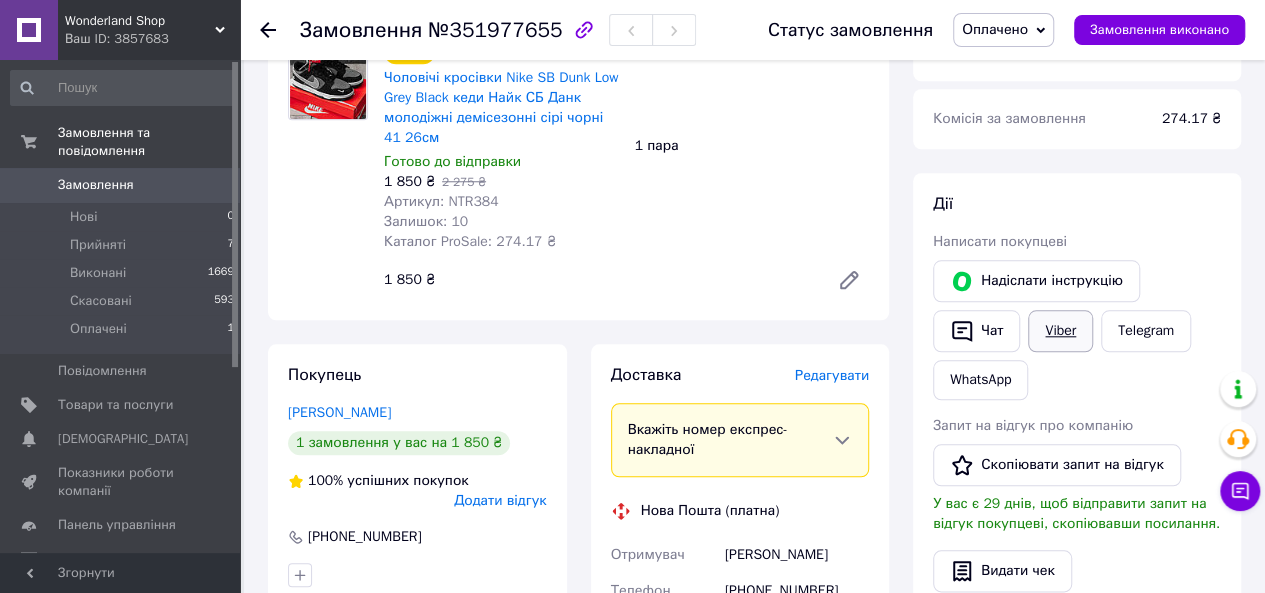click on "Viber" at bounding box center (1060, 331) 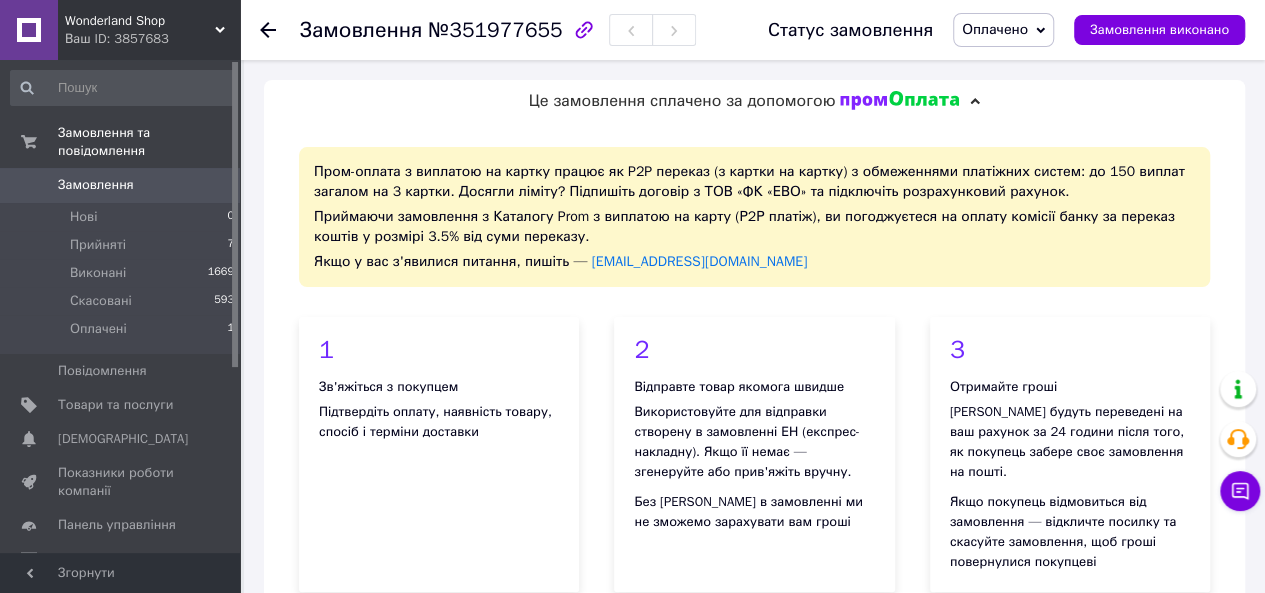 scroll, scrollTop: 0, scrollLeft: 0, axis: both 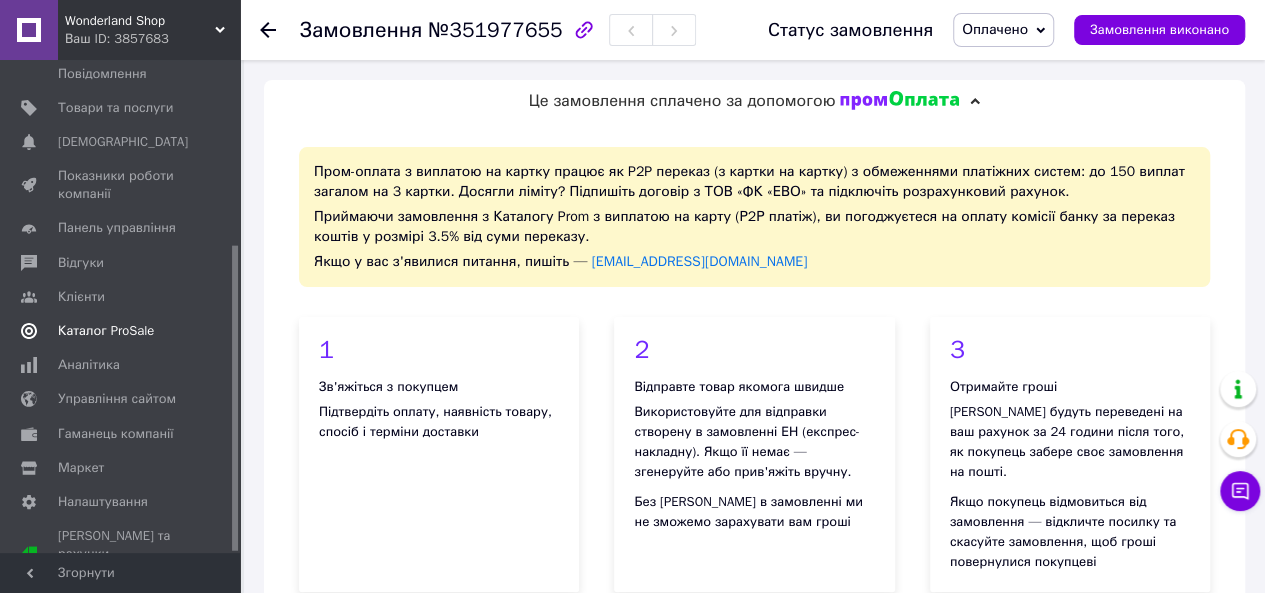 click on "Каталог ProSale" at bounding box center (106, 331) 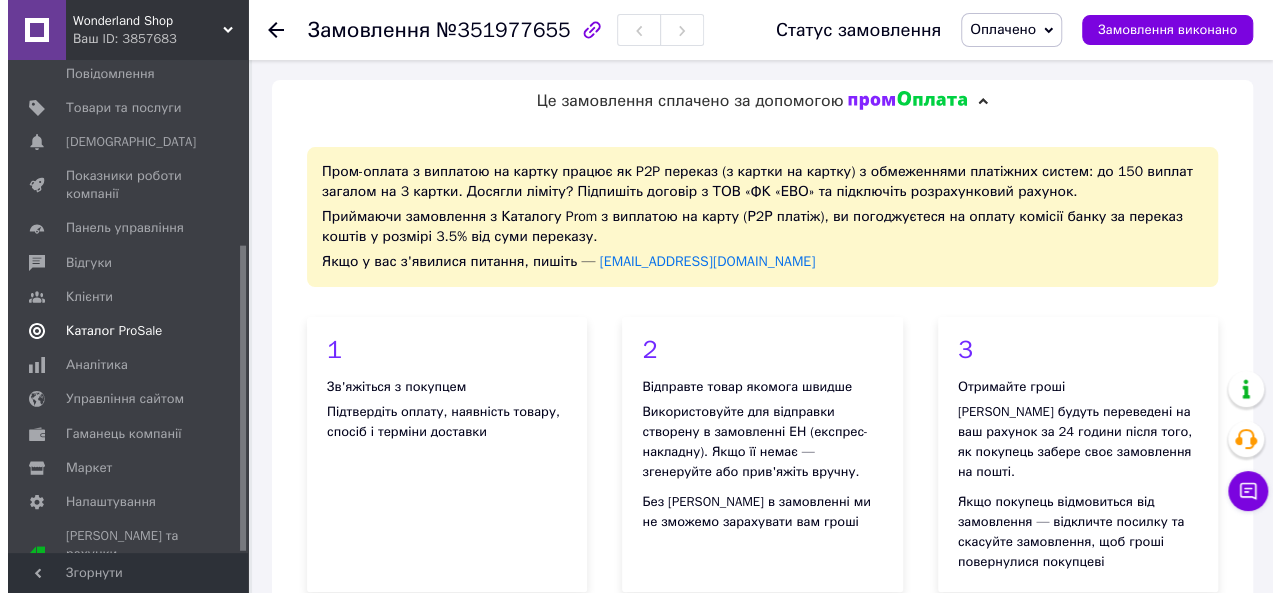 scroll, scrollTop: 182, scrollLeft: 0, axis: vertical 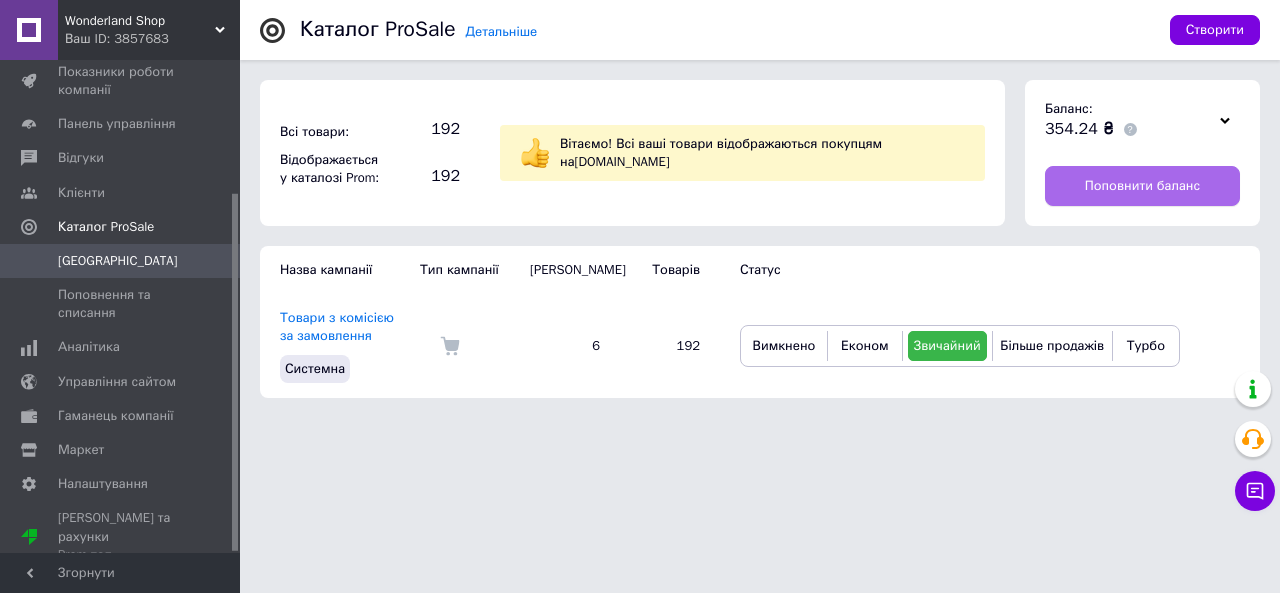 click on "Поповнити баланс" at bounding box center (1142, 186) 